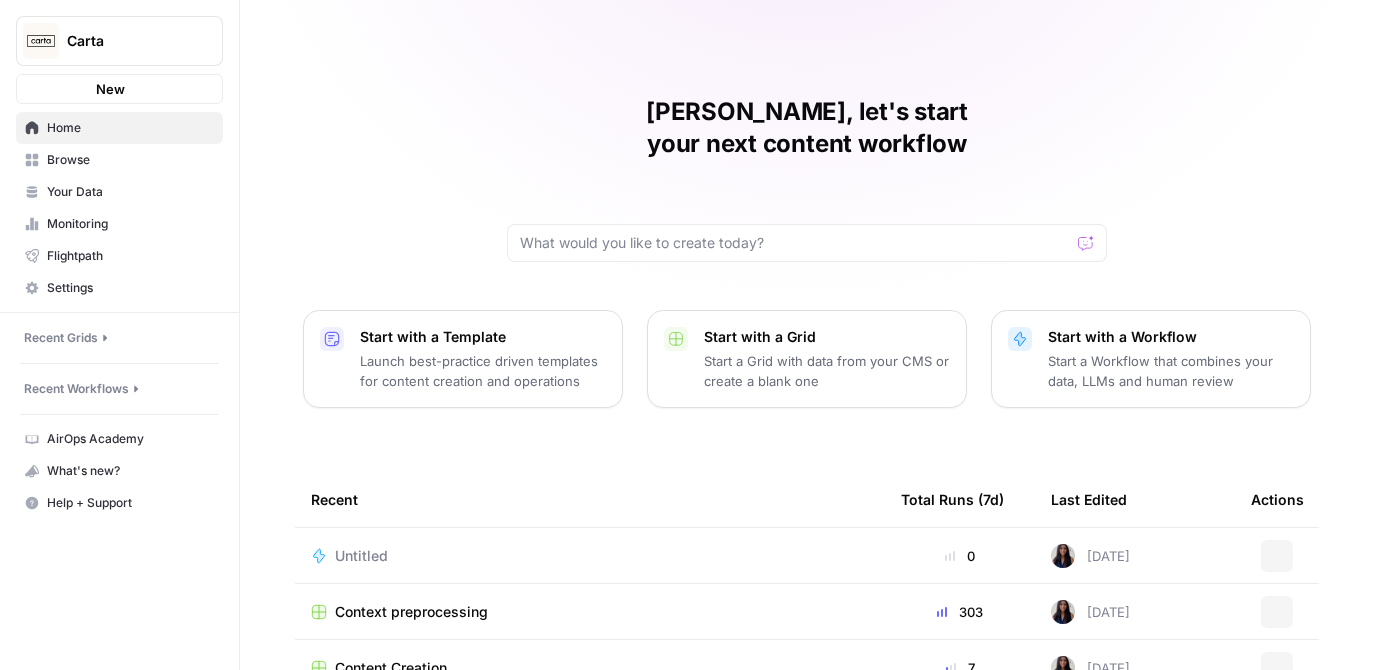 scroll, scrollTop: 0, scrollLeft: 0, axis: both 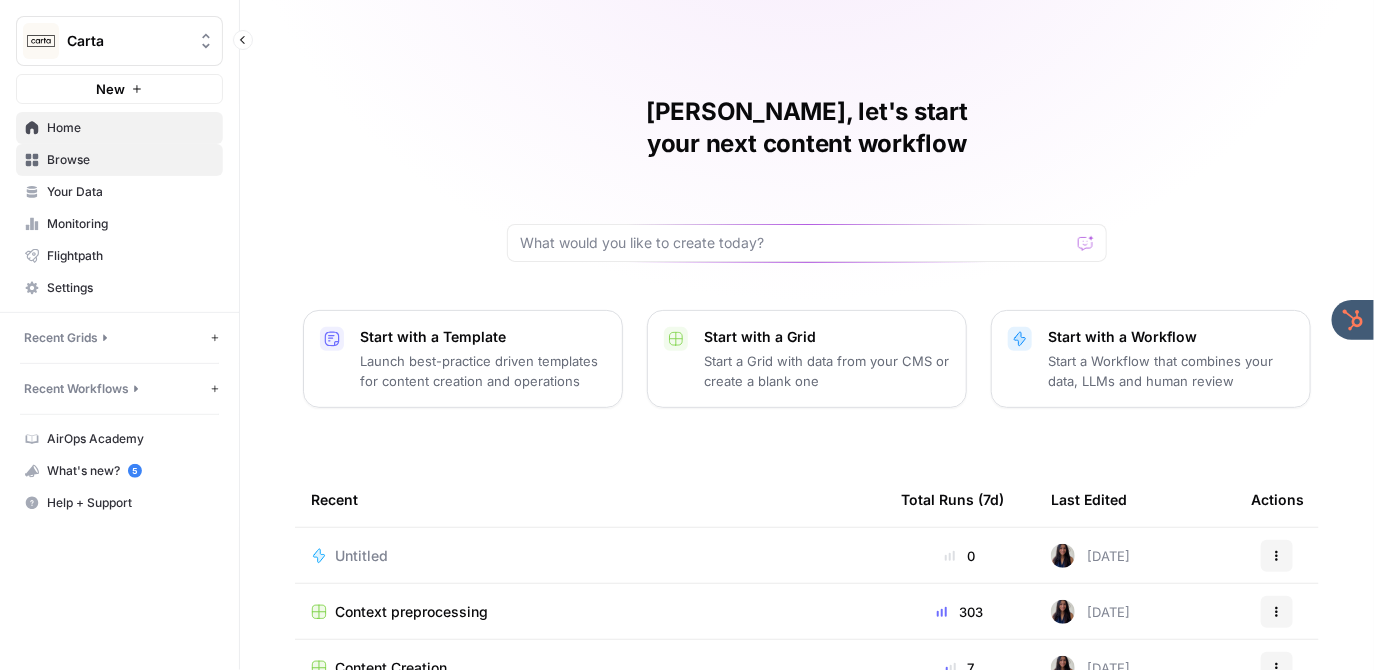 click on "Browse" at bounding box center [130, 160] 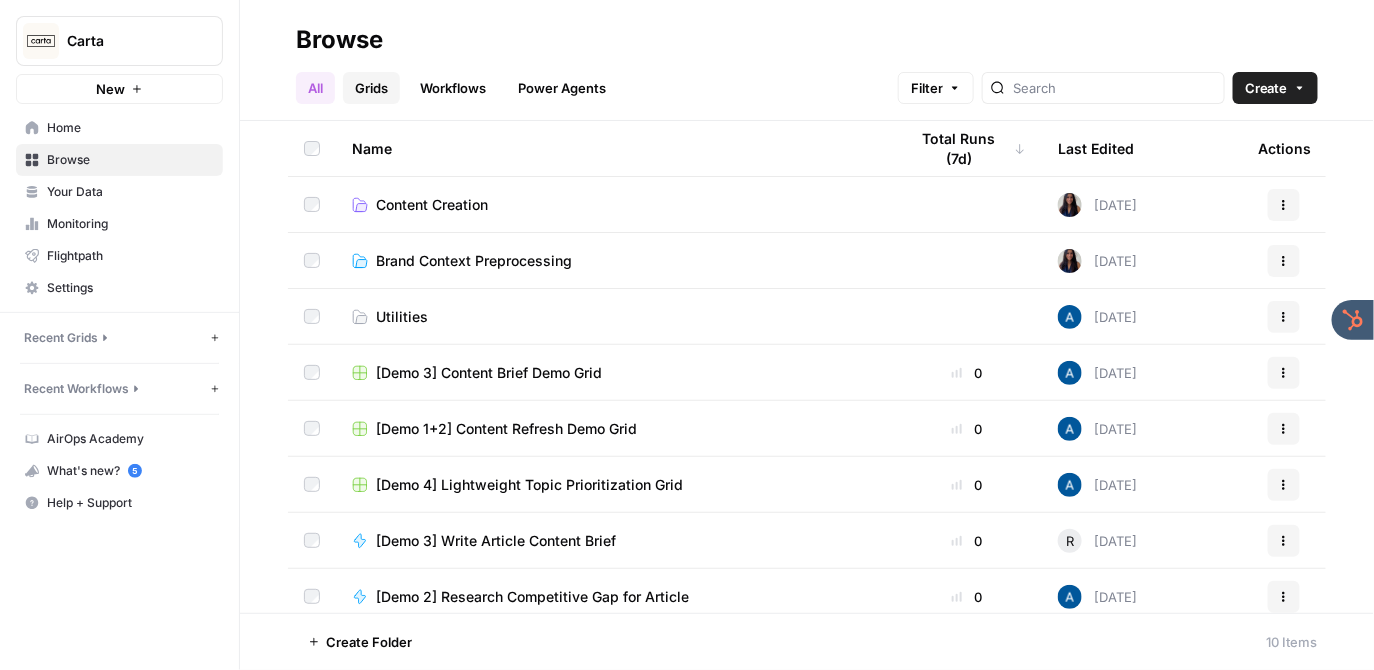 click on "Grids" at bounding box center [371, 88] 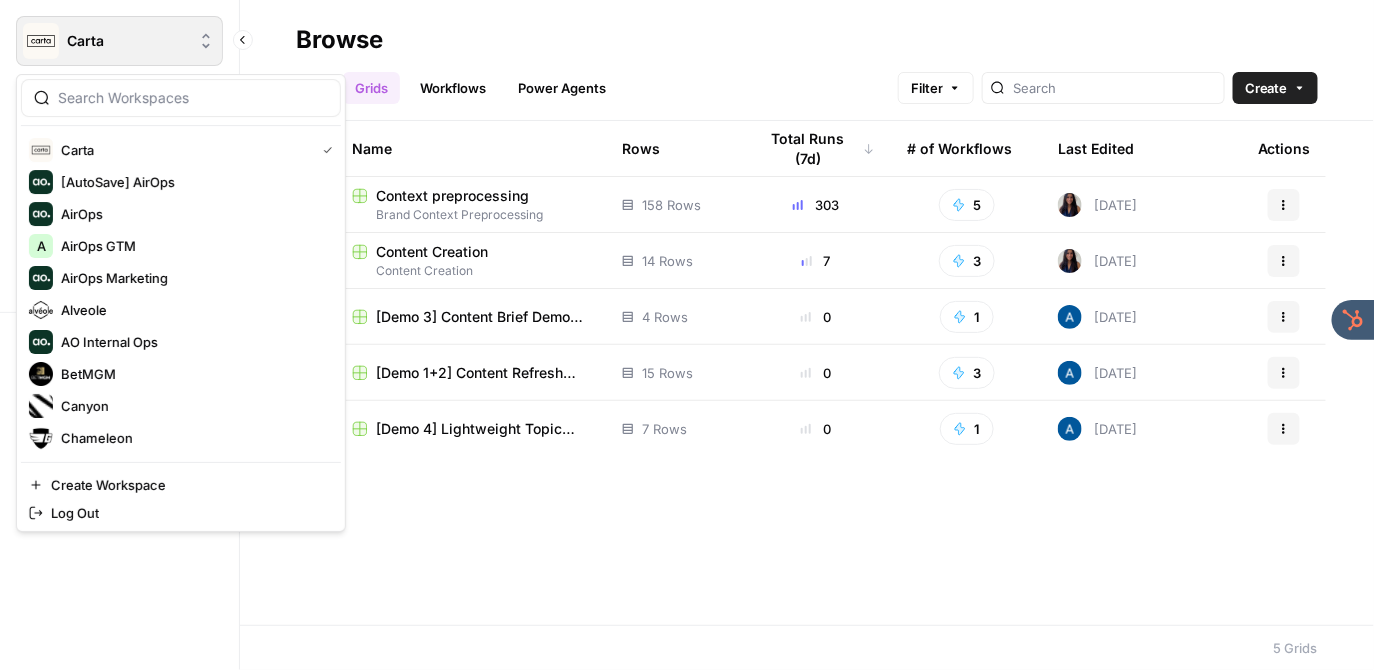 click on "Carta" at bounding box center (119, 41) 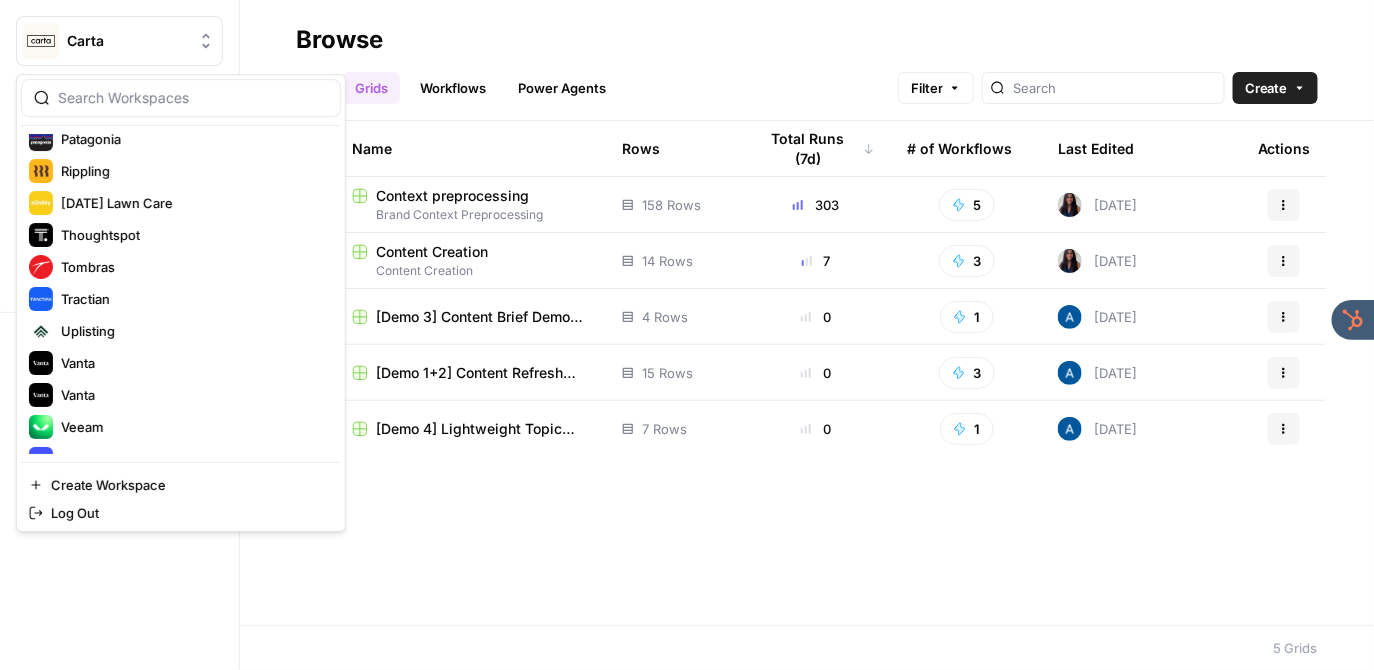scroll, scrollTop: 640, scrollLeft: 0, axis: vertical 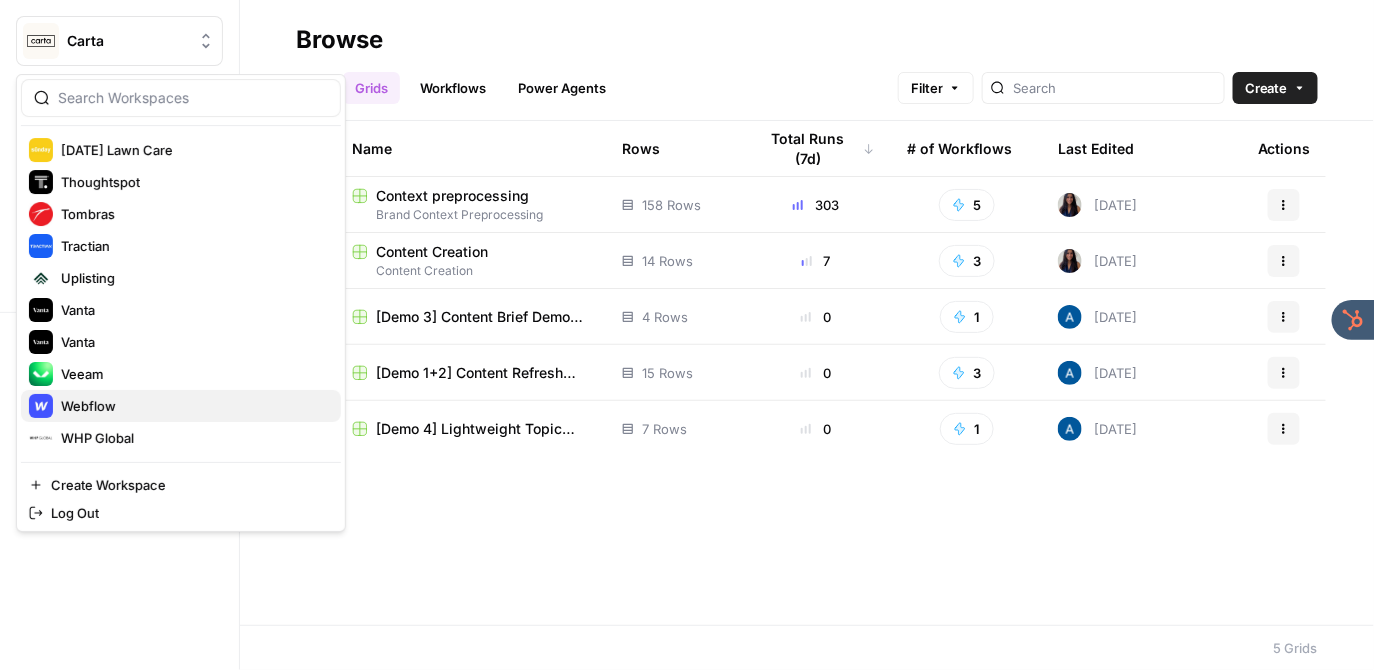 click on "Webflow" at bounding box center (88, 406) 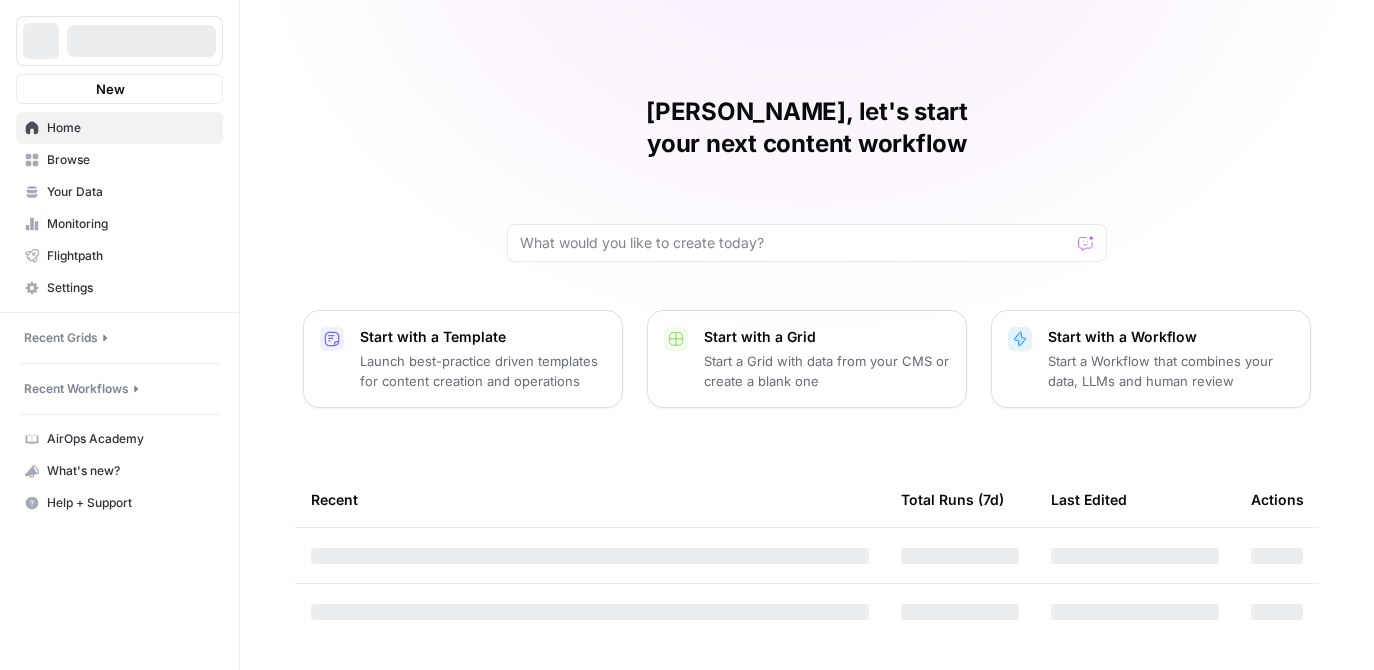 scroll, scrollTop: 0, scrollLeft: 0, axis: both 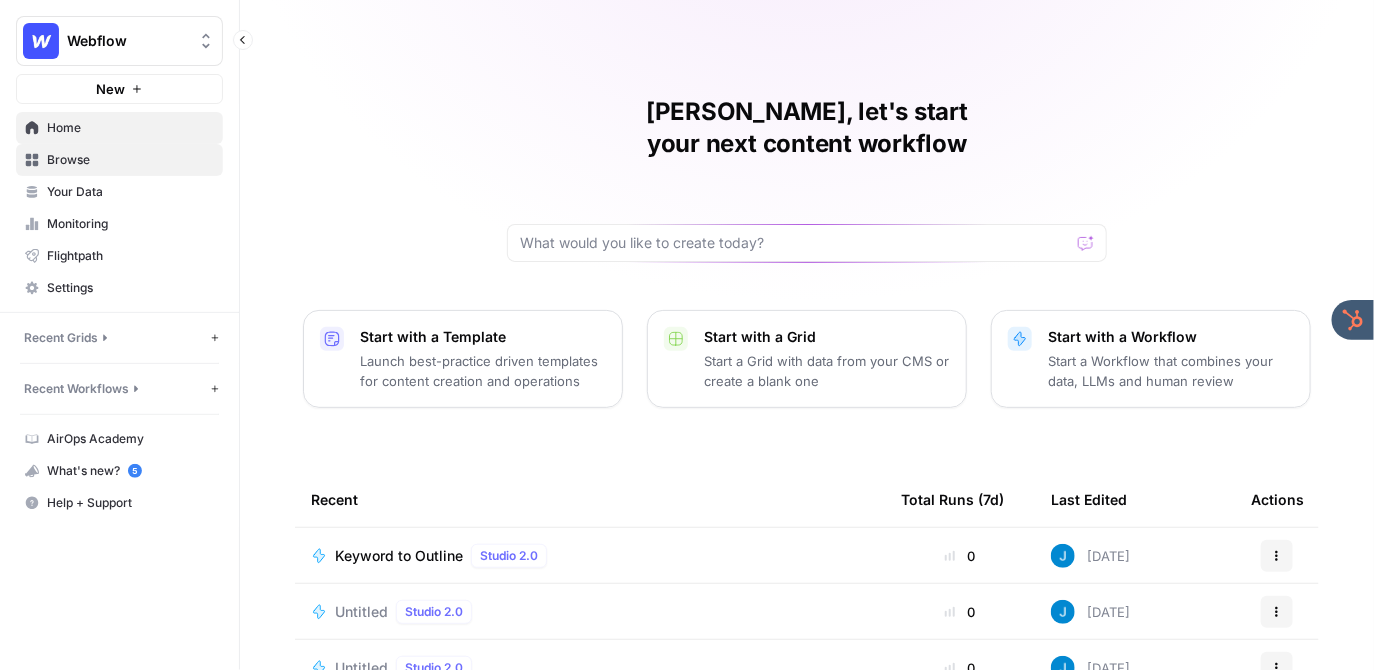 click on "Browse" at bounding box center (130, 160) 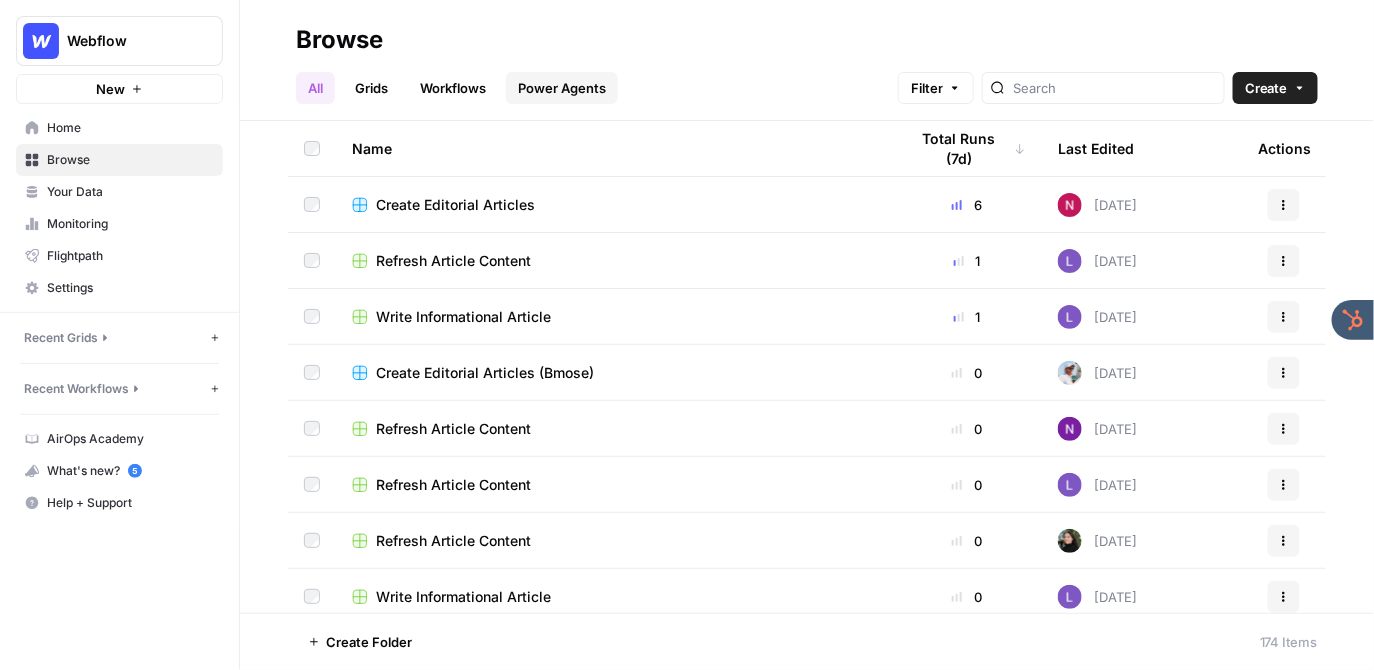 click on "Power Agents" at bounding box center [562, 88] 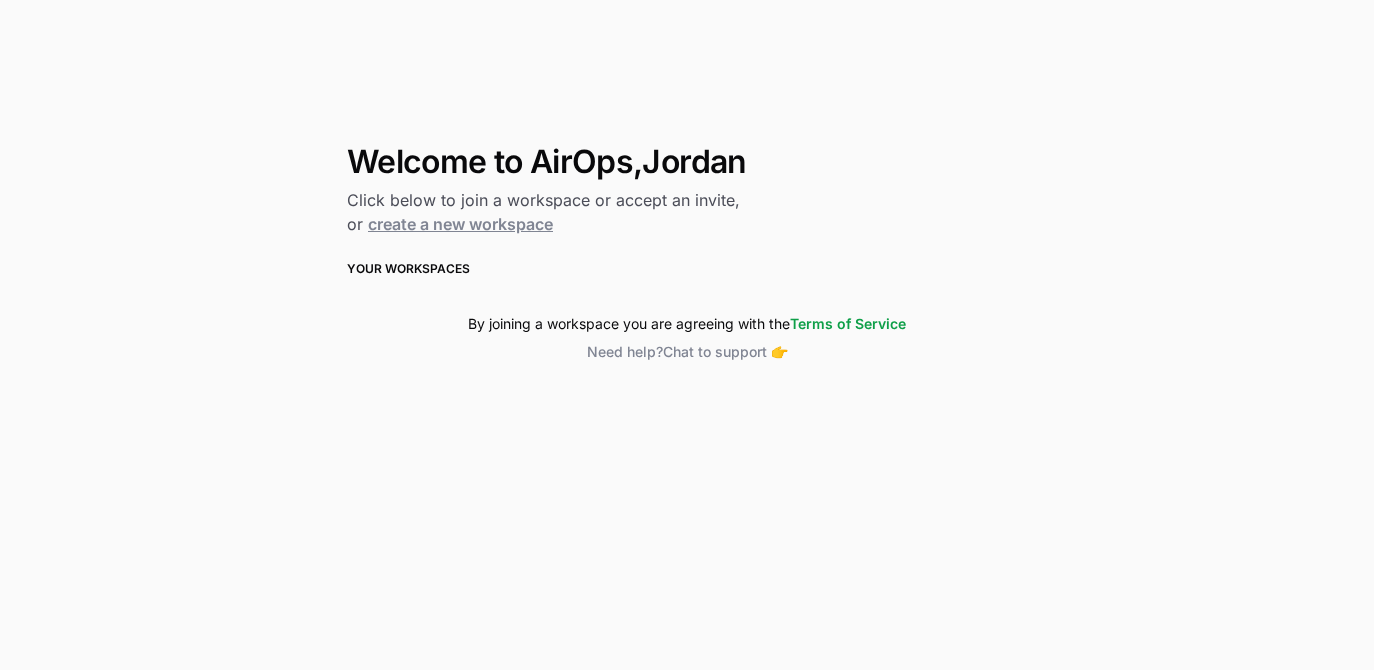 scroll, scrollTop: 0, scrollLeft: 0, axis: both 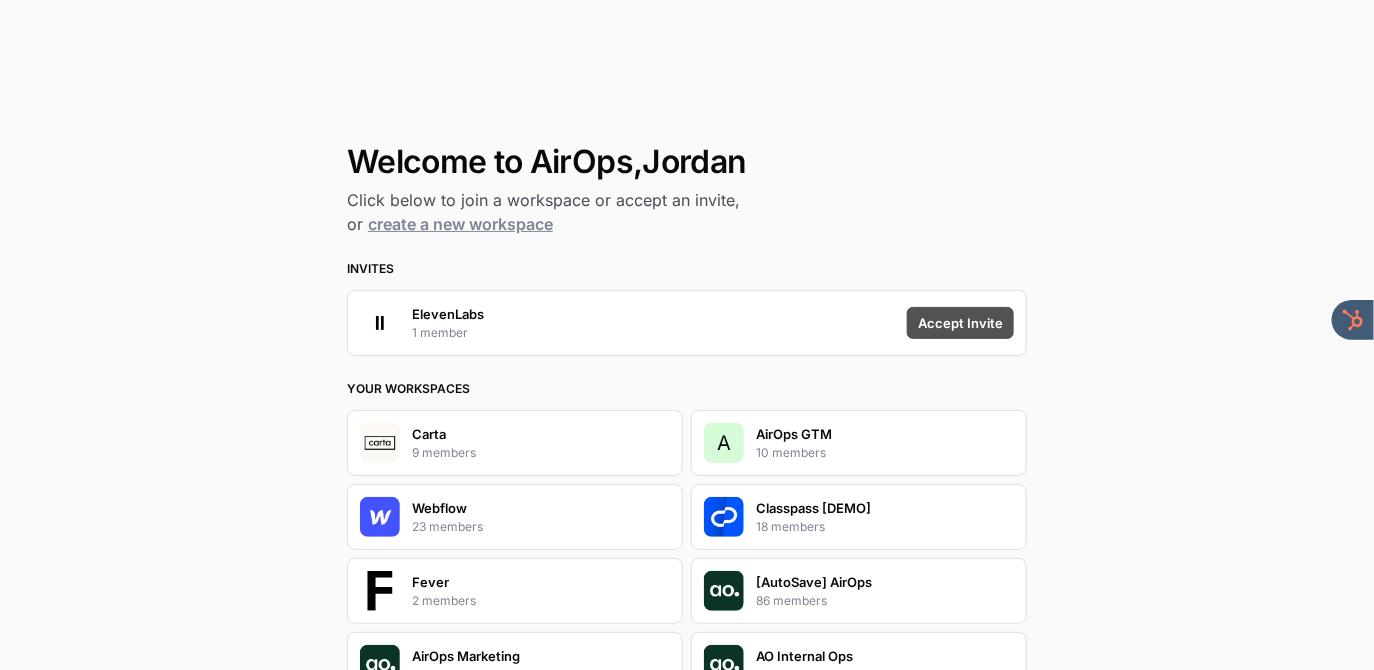 click on "Accept Invite" at bounding box center (960, 323) 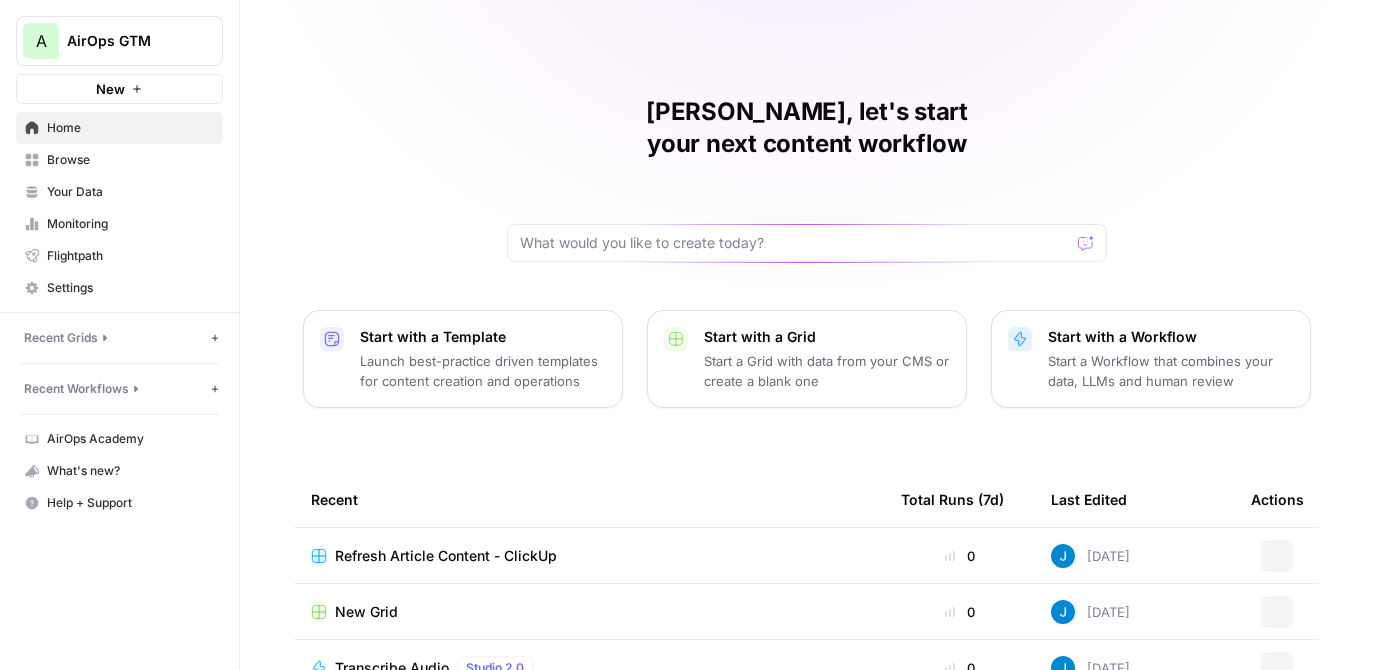 scroll, scrollTop: 0, scrollLeft: 0, axis: both 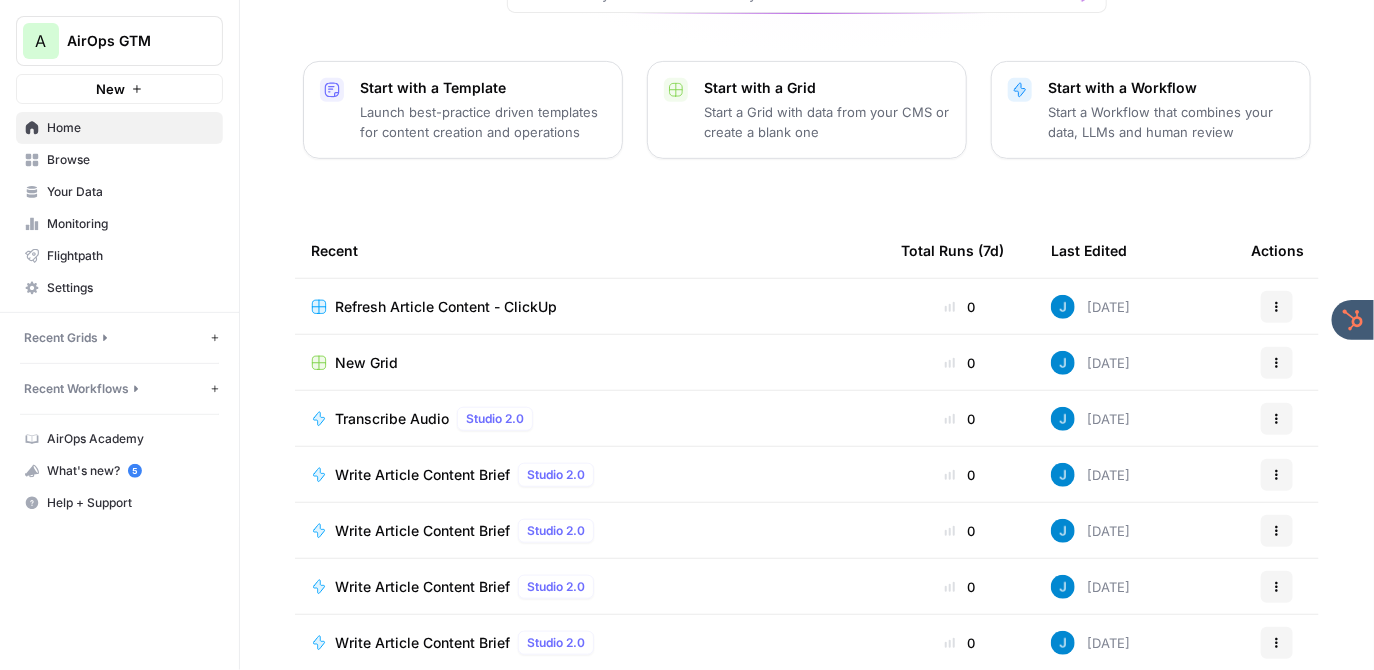 click on "Refresh Article Content - ClickUp" at bounding box center (446, 307) 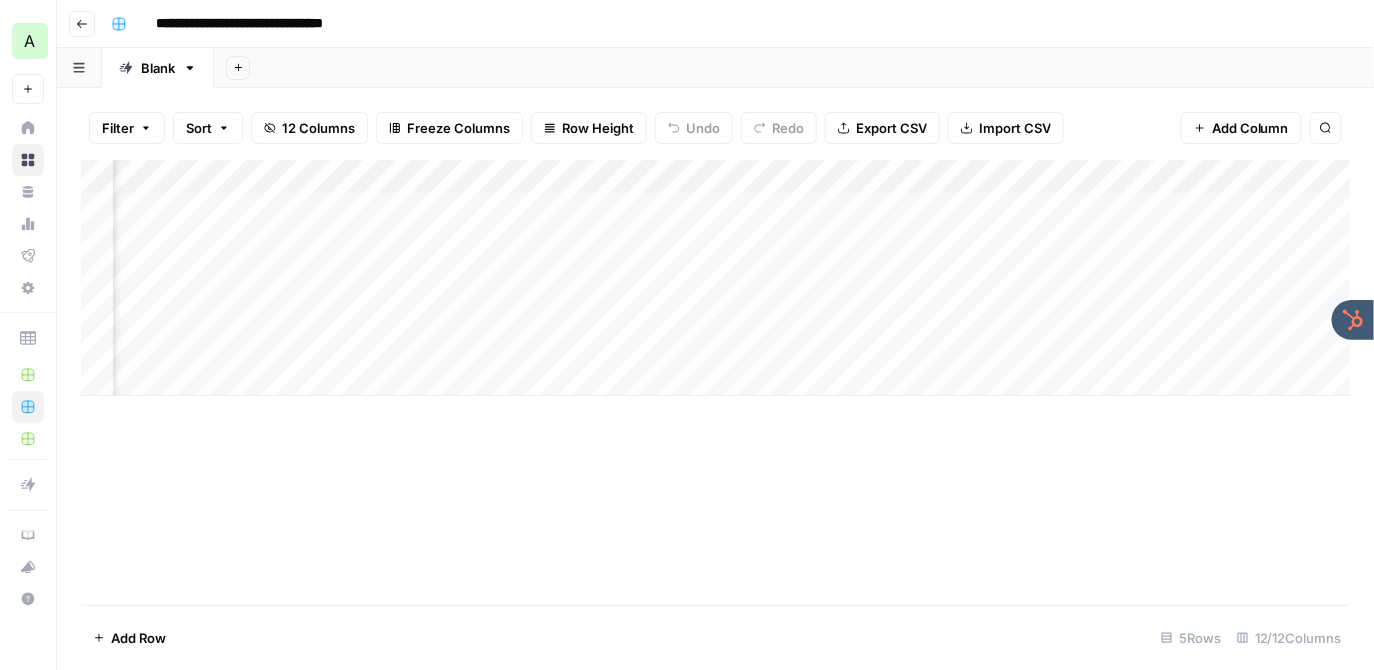 scroll, scrollTop: 0, scrollLeft: 1871, axis: horizontal 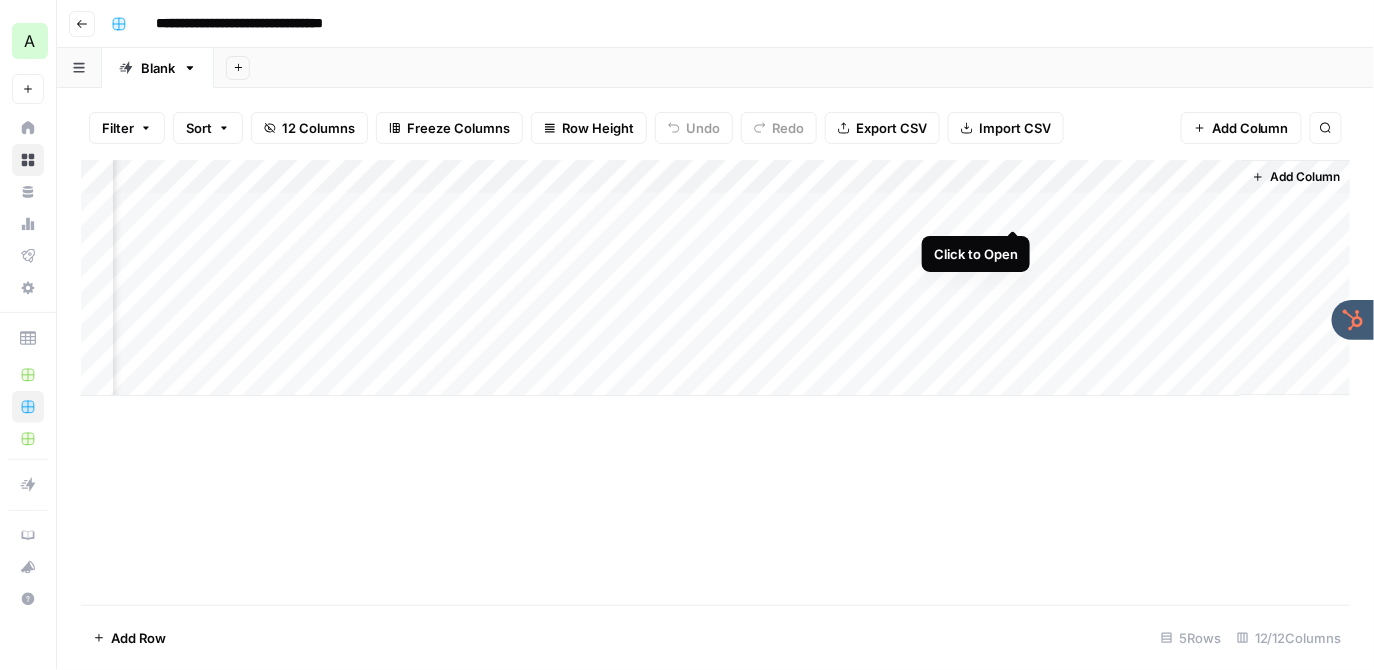 click on "Add Column" at bounding box center (716, 278) 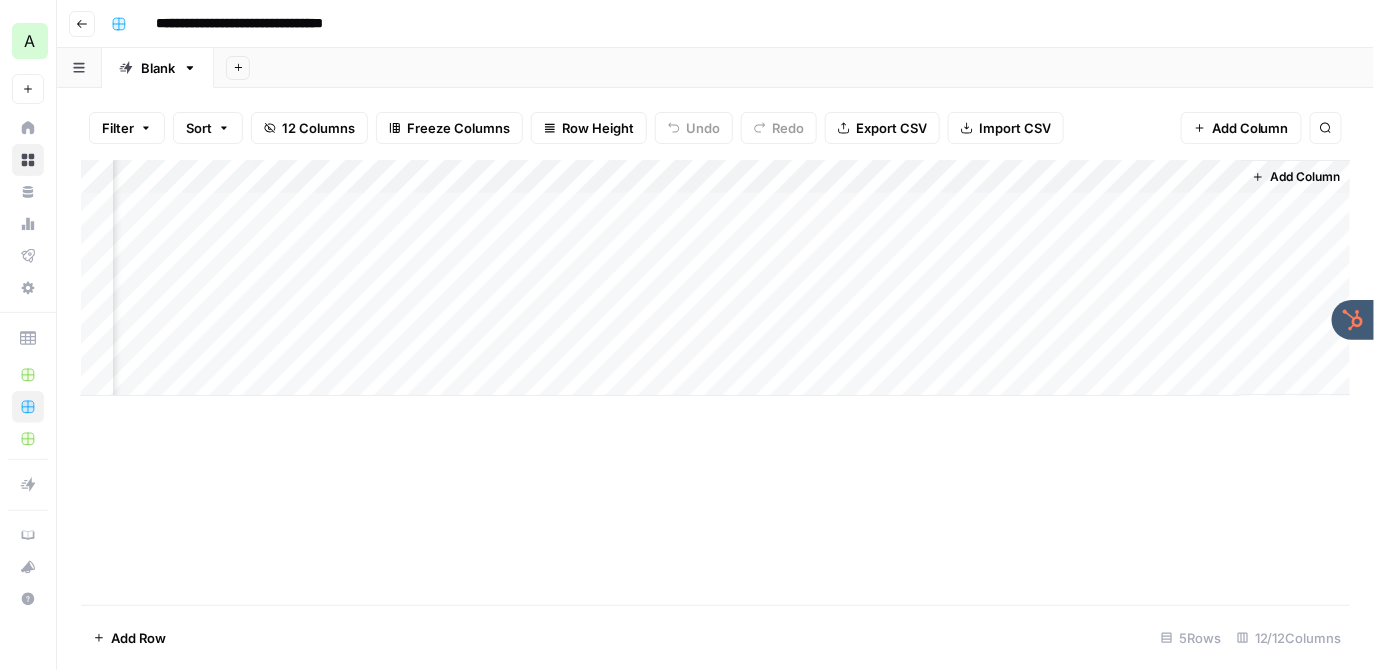 scroll, scrollTop: 0, scrollLeft: 1860, axis: horizontal 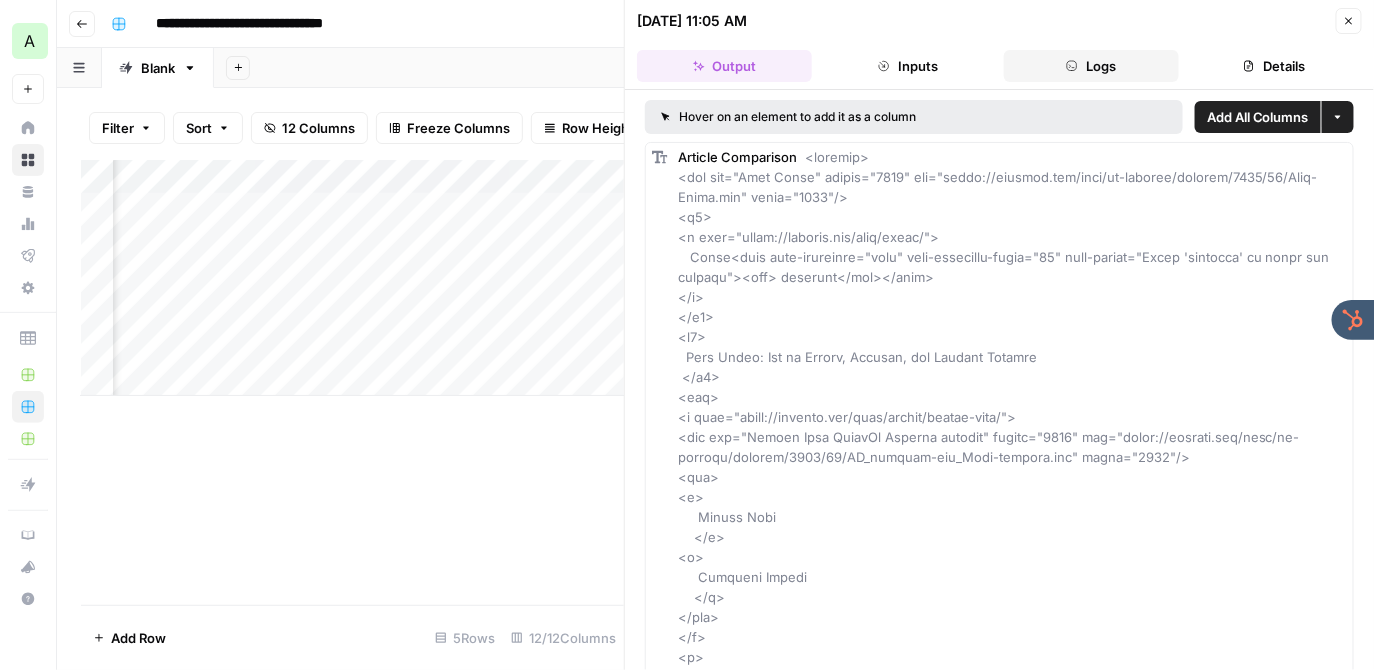 click on "Logs" at bounding box center [1091, 66] 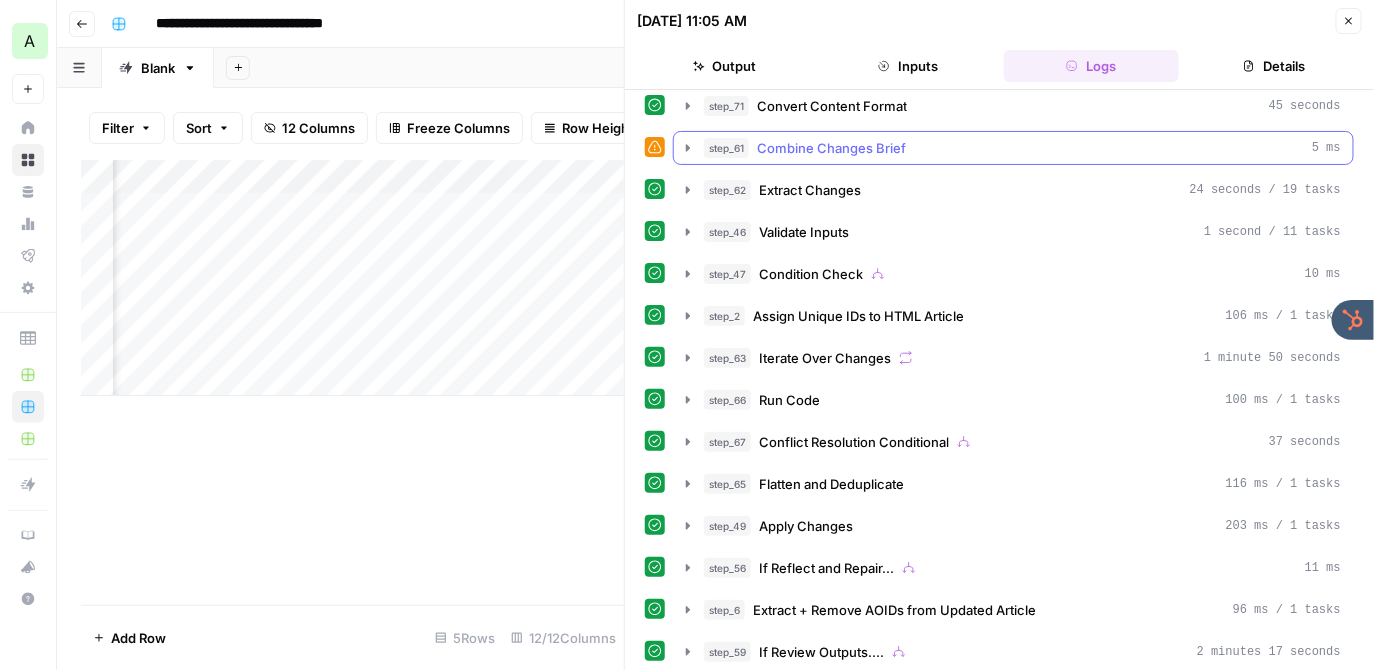 scroll, scrollTop: 0, scrollLeft: 0, axis: both 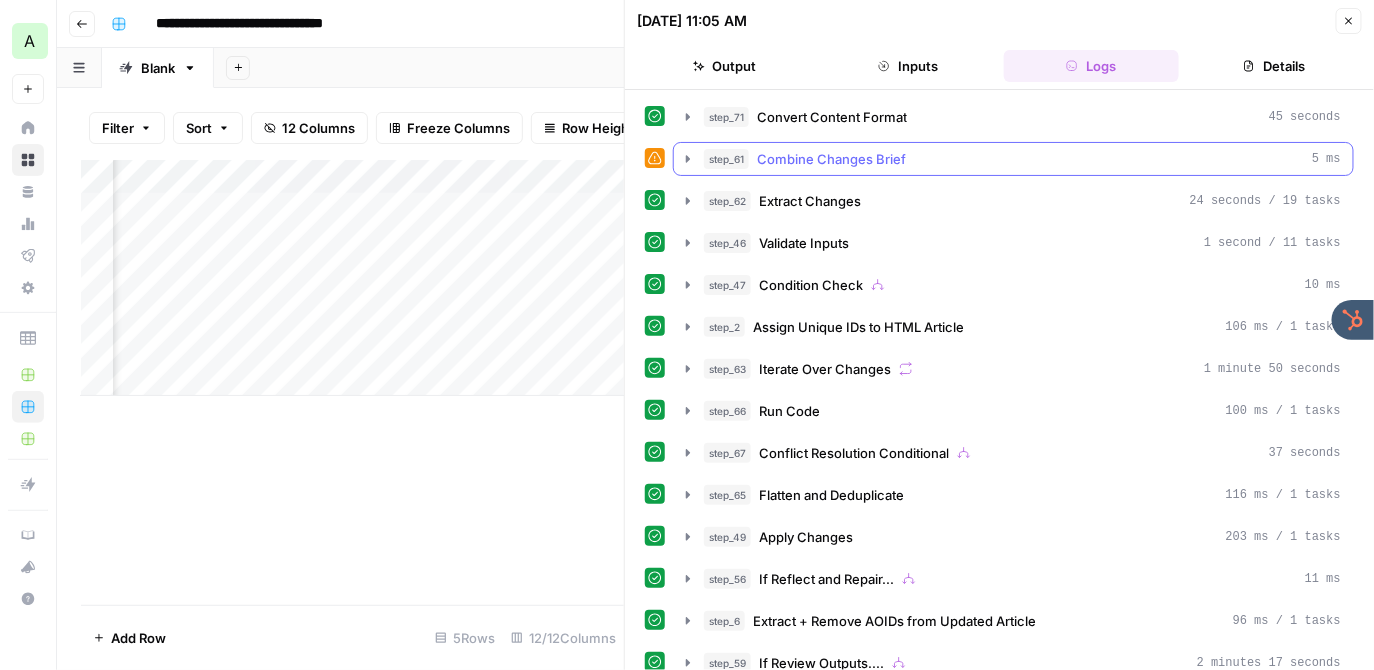 type 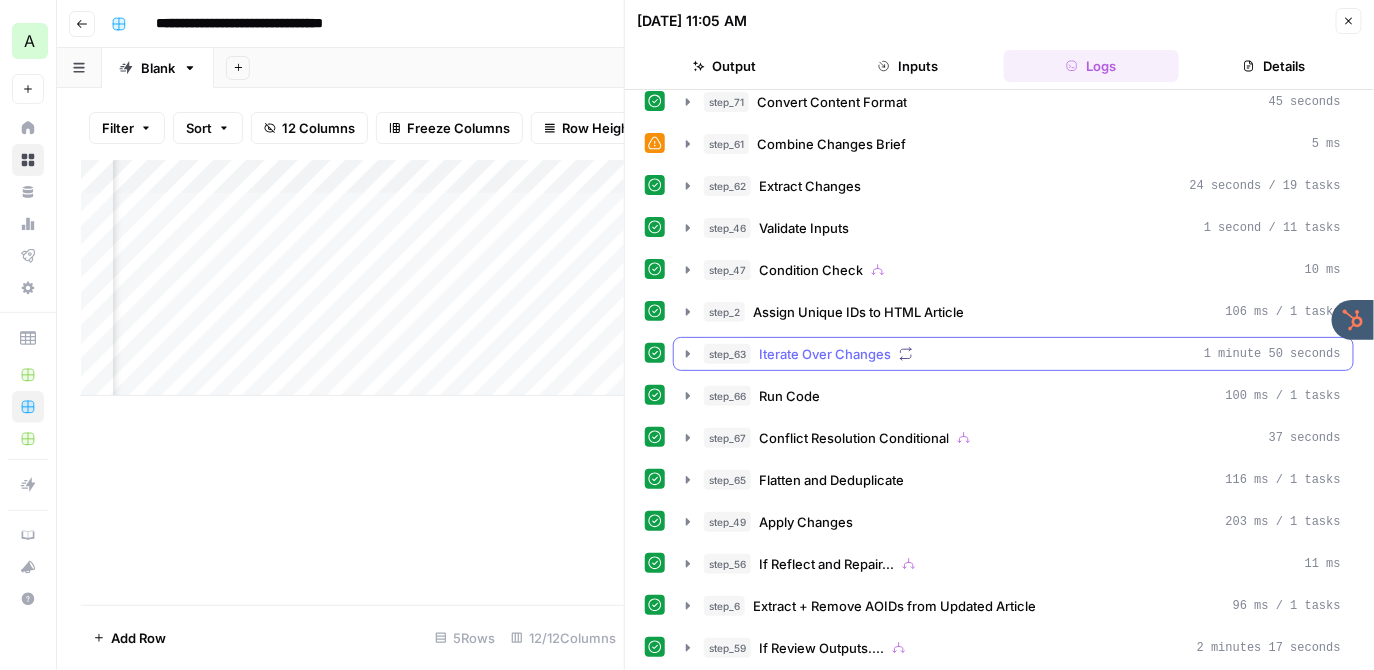scroll, scrollTop: 0, scrollLeft: 0, axis: both 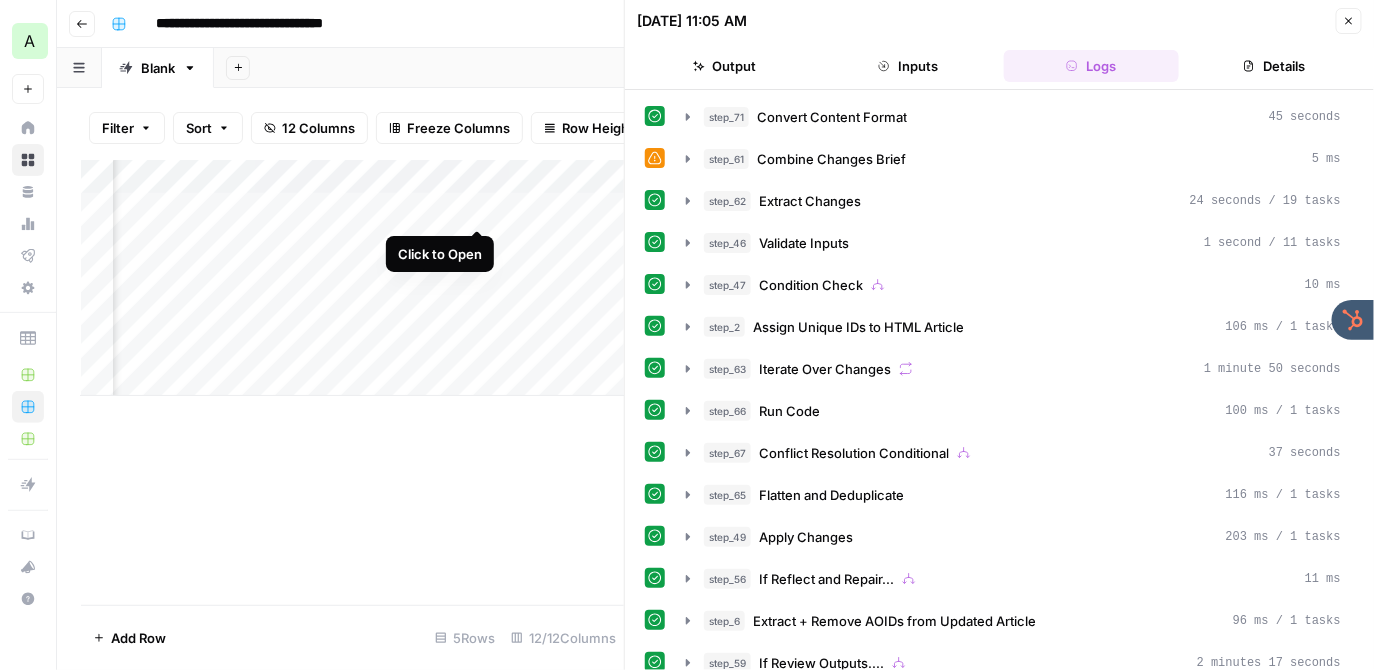 click on "Add Column" at bounding box center (353, 278) 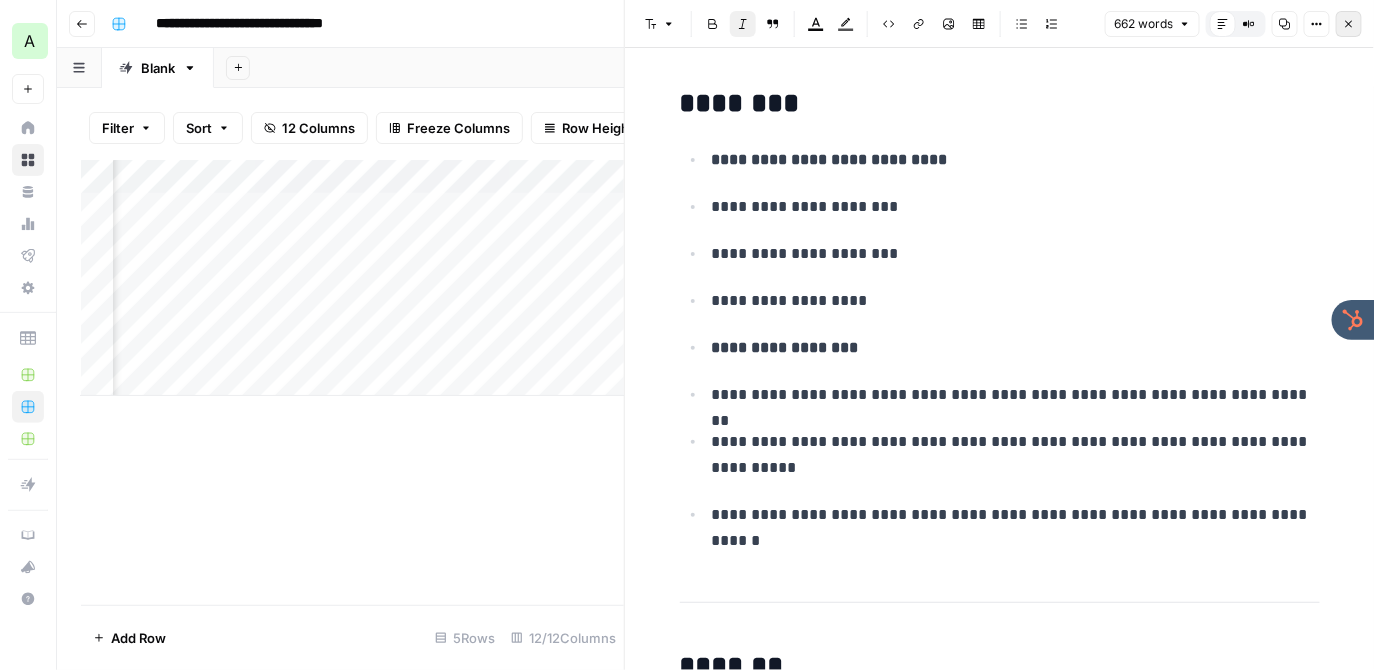 click 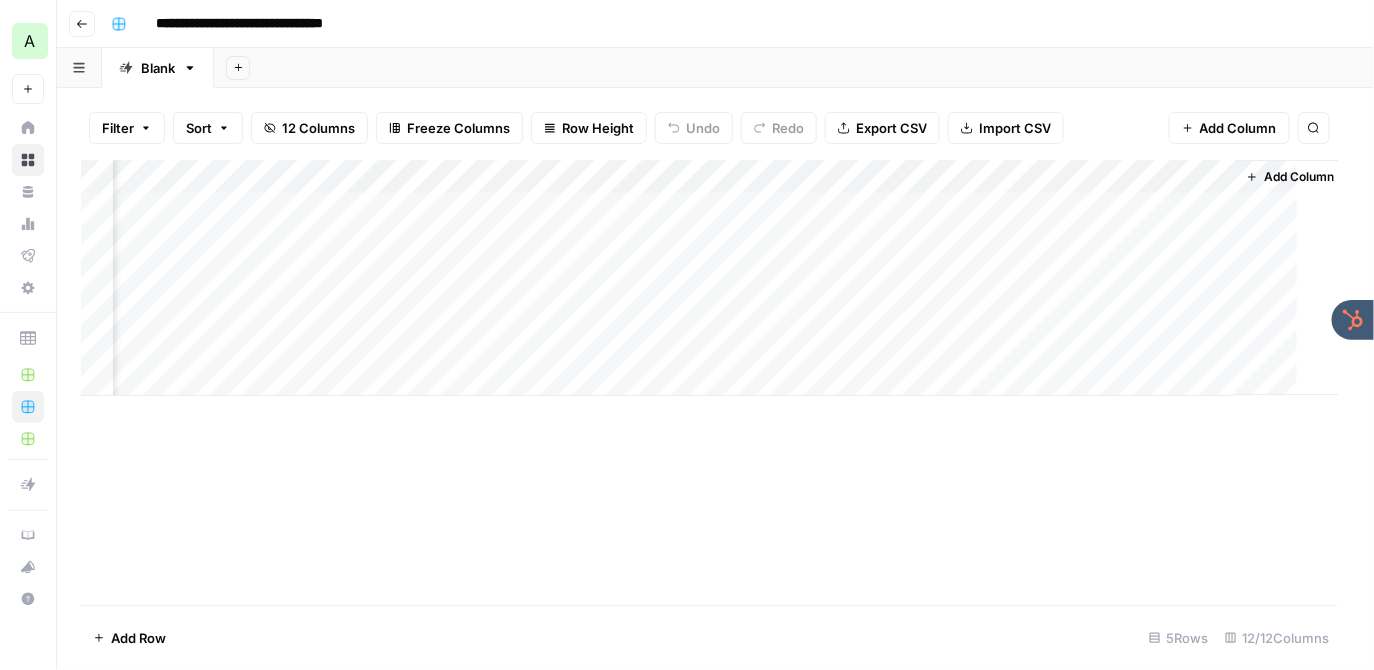 scroll, scrollTop: 0, scrollLeft: 1847, axis: horizontal 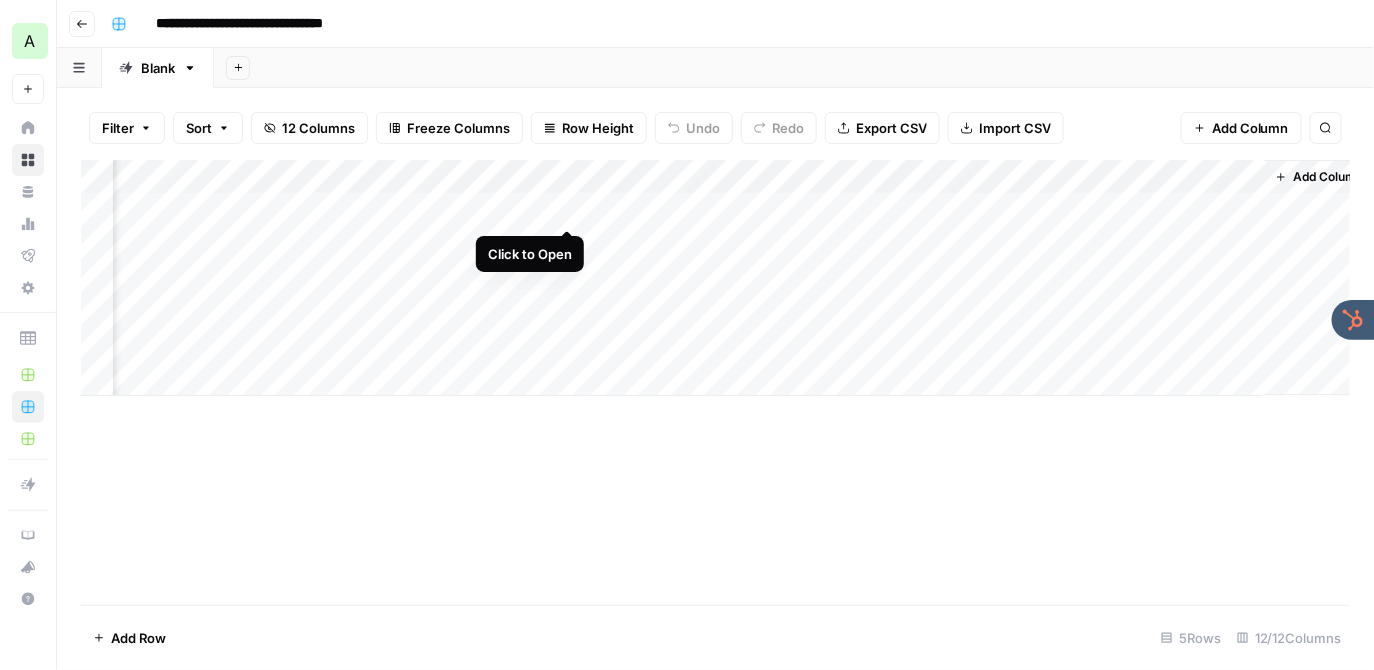 click on "Add Column" at bounding box center [716, 278] 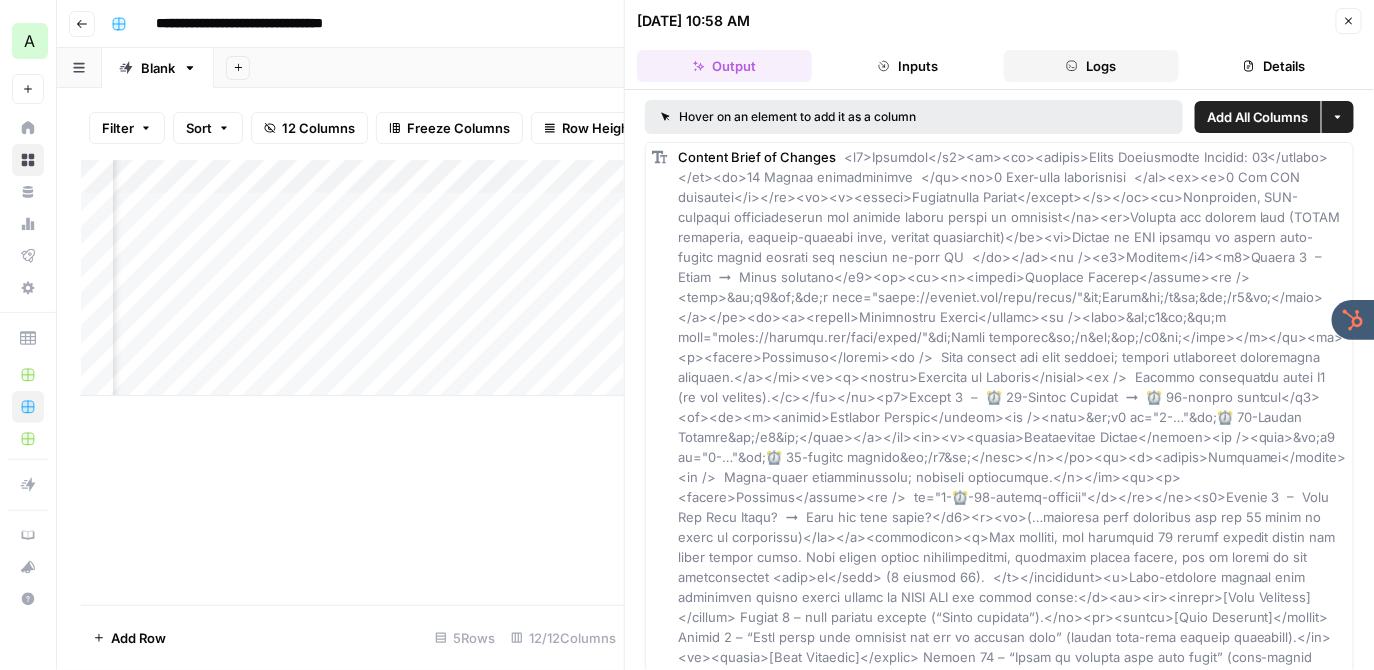 click on "Logs" at bounding box center [1091, 66] 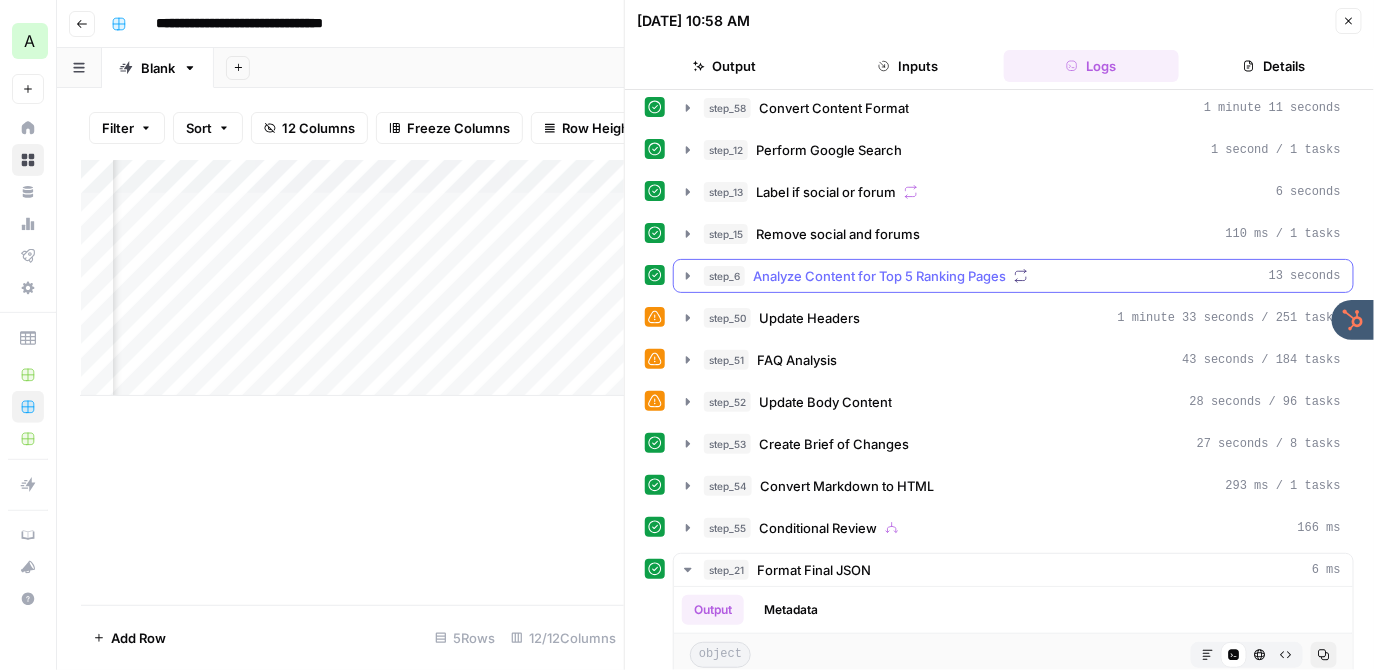 scroll, scrollTop: 10, scrollLeft: 0, axis: vertical 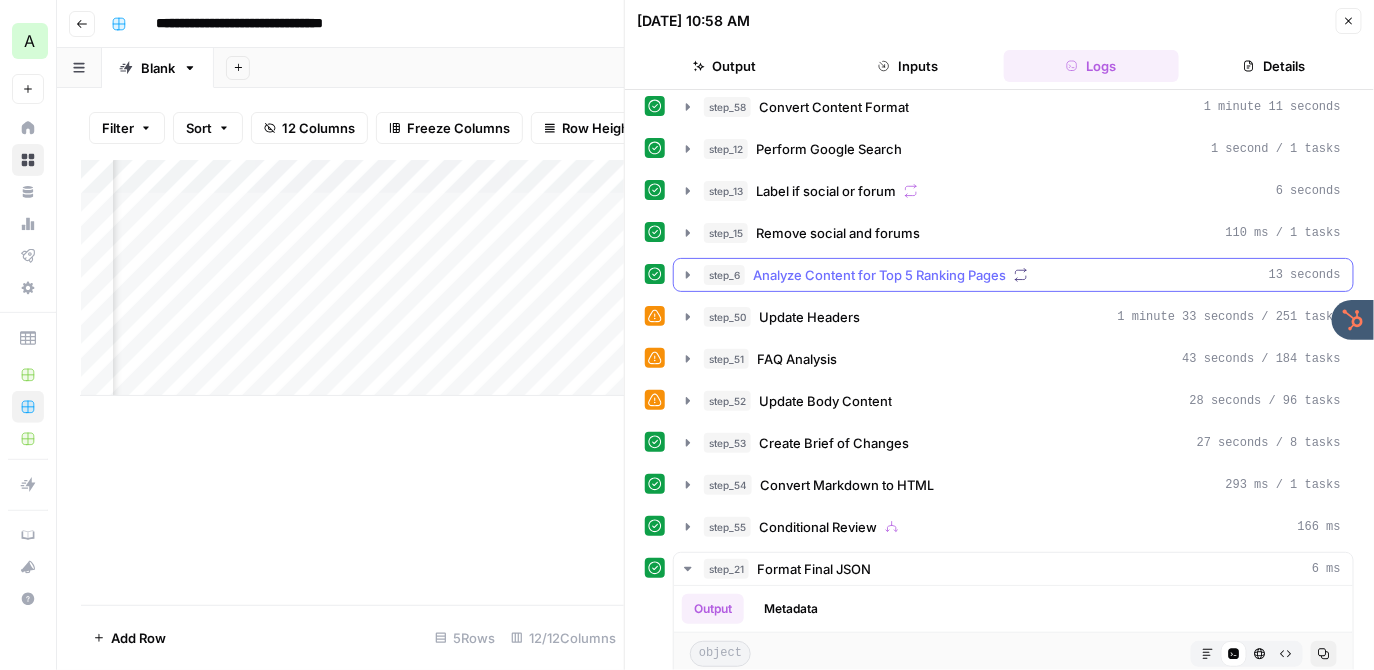 type 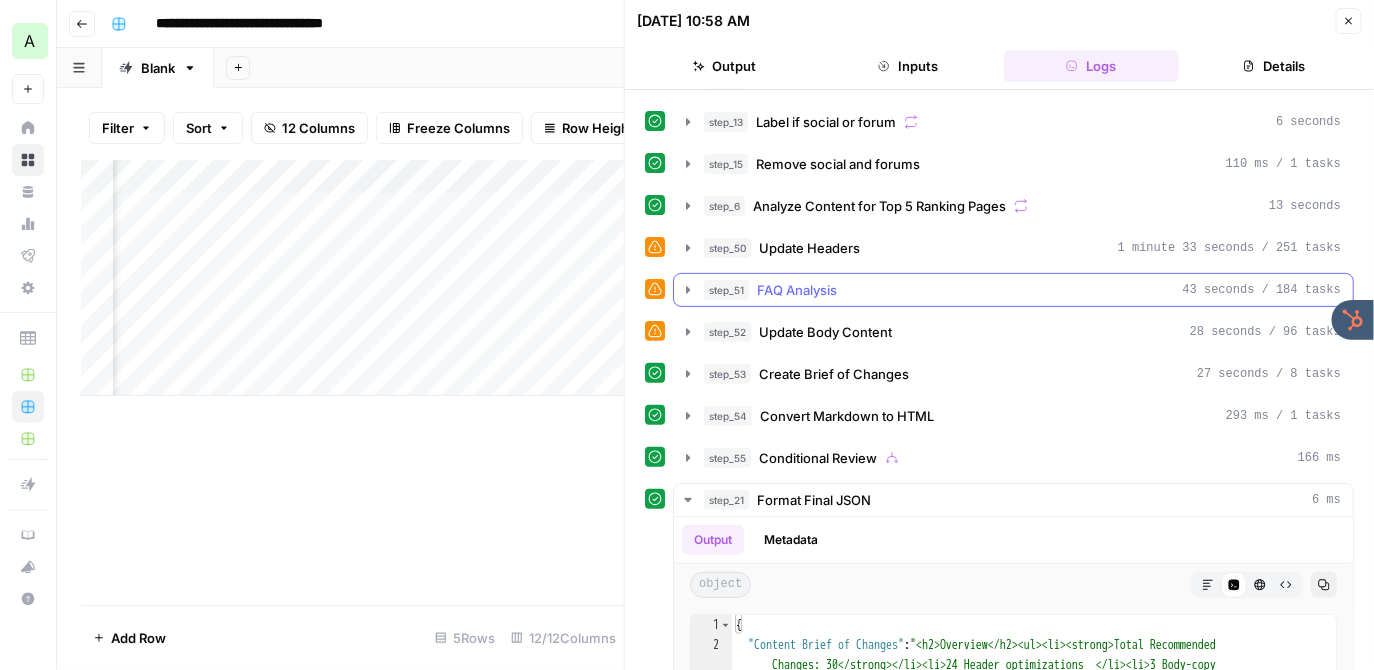 scroll, scrollTop: 0, scrollLeft: 0, axis: both 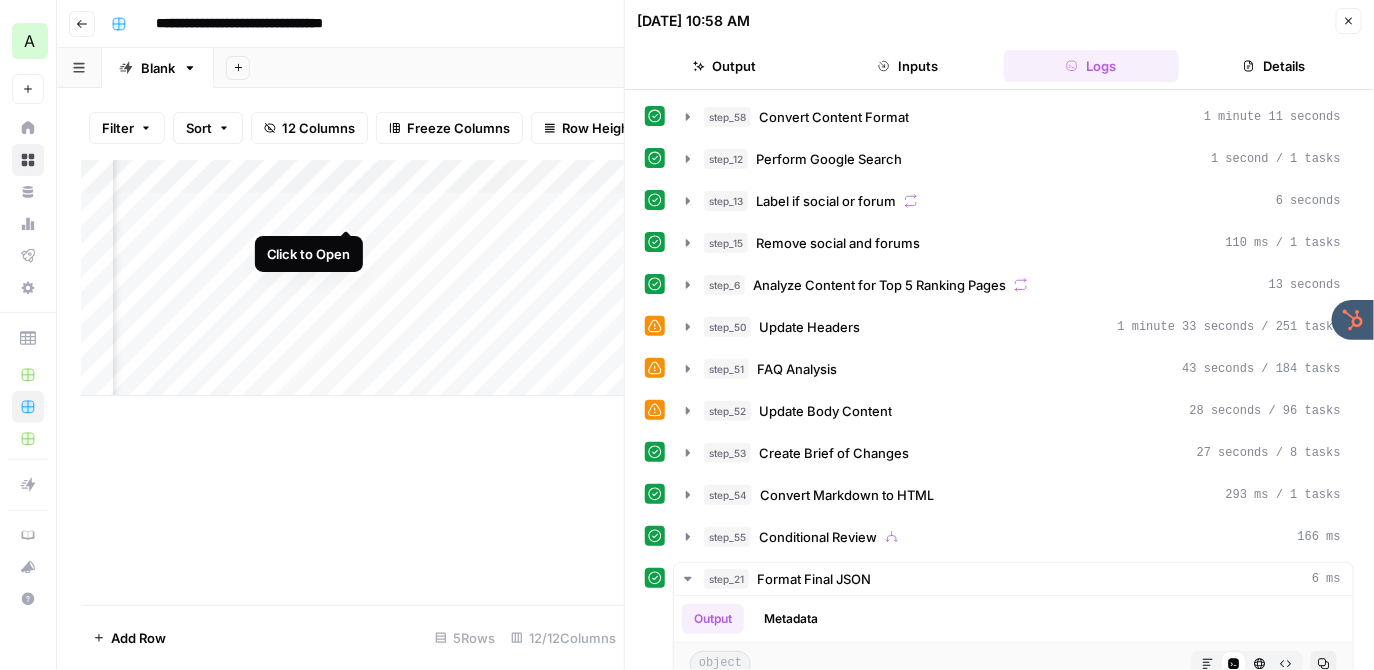 click on "Add Column" at bounding box center [353, 278] 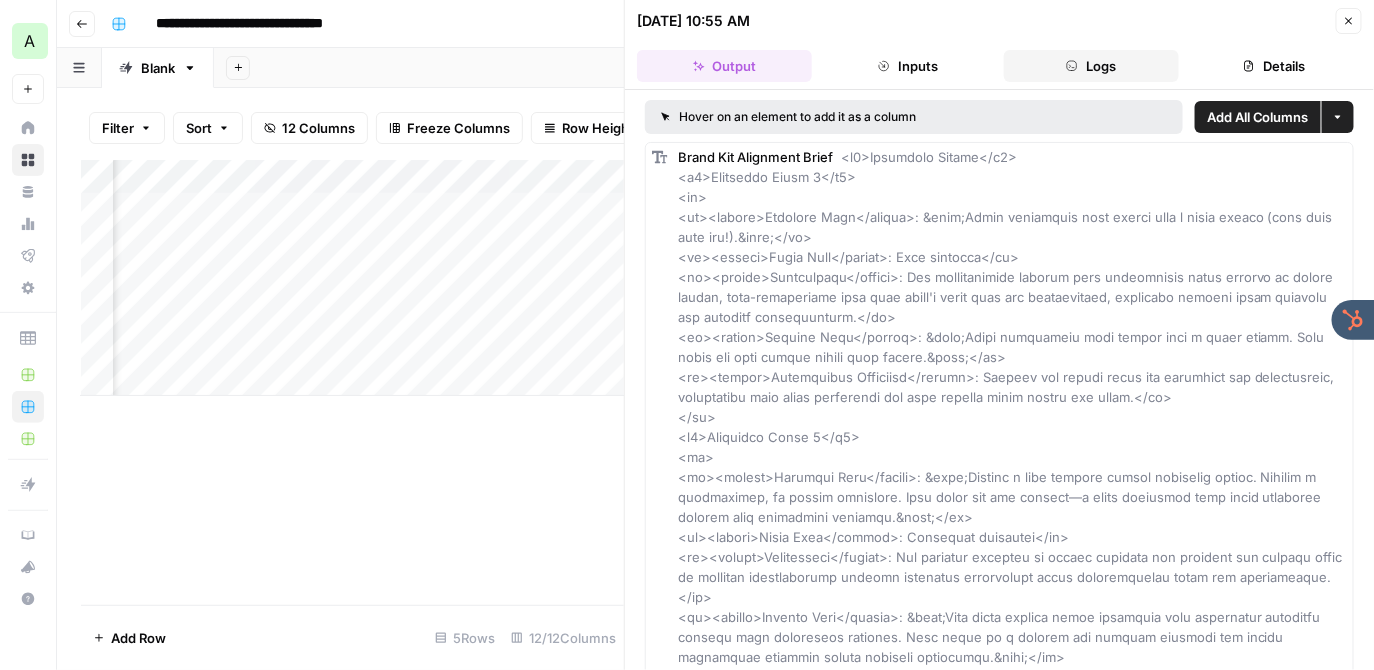 click on "Logs" at bounding box center (1091, 66) 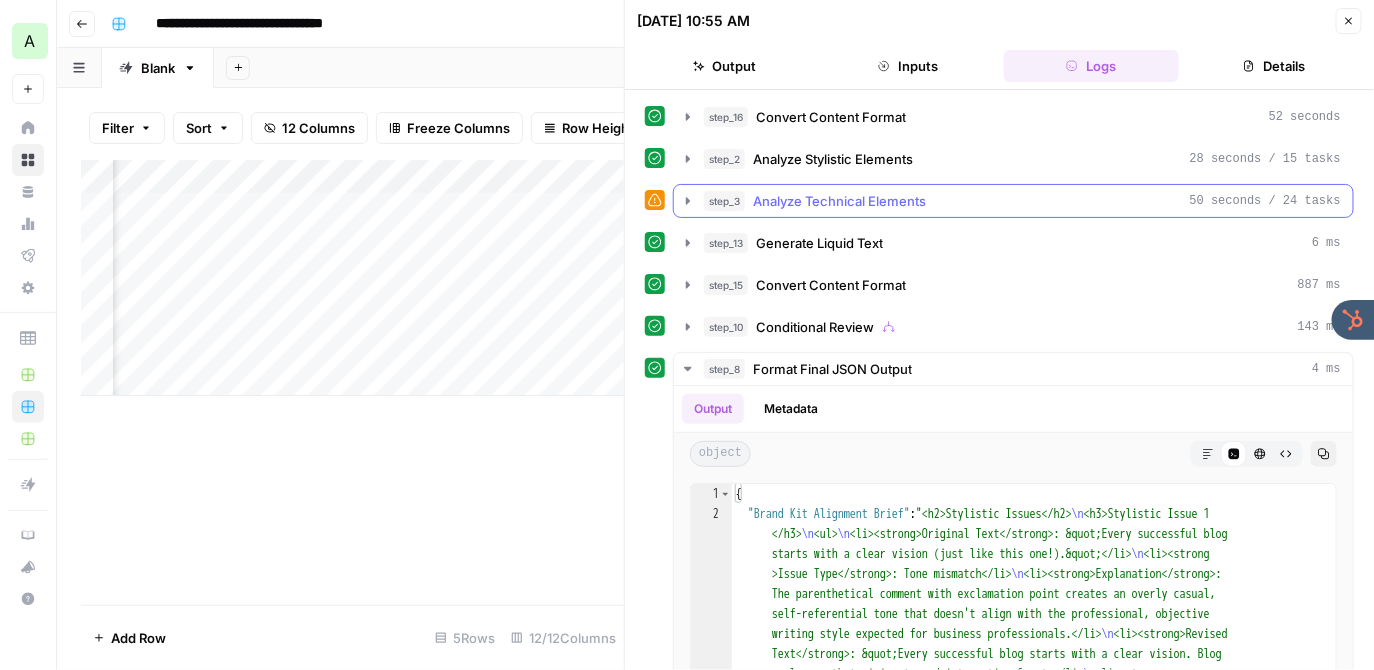 type 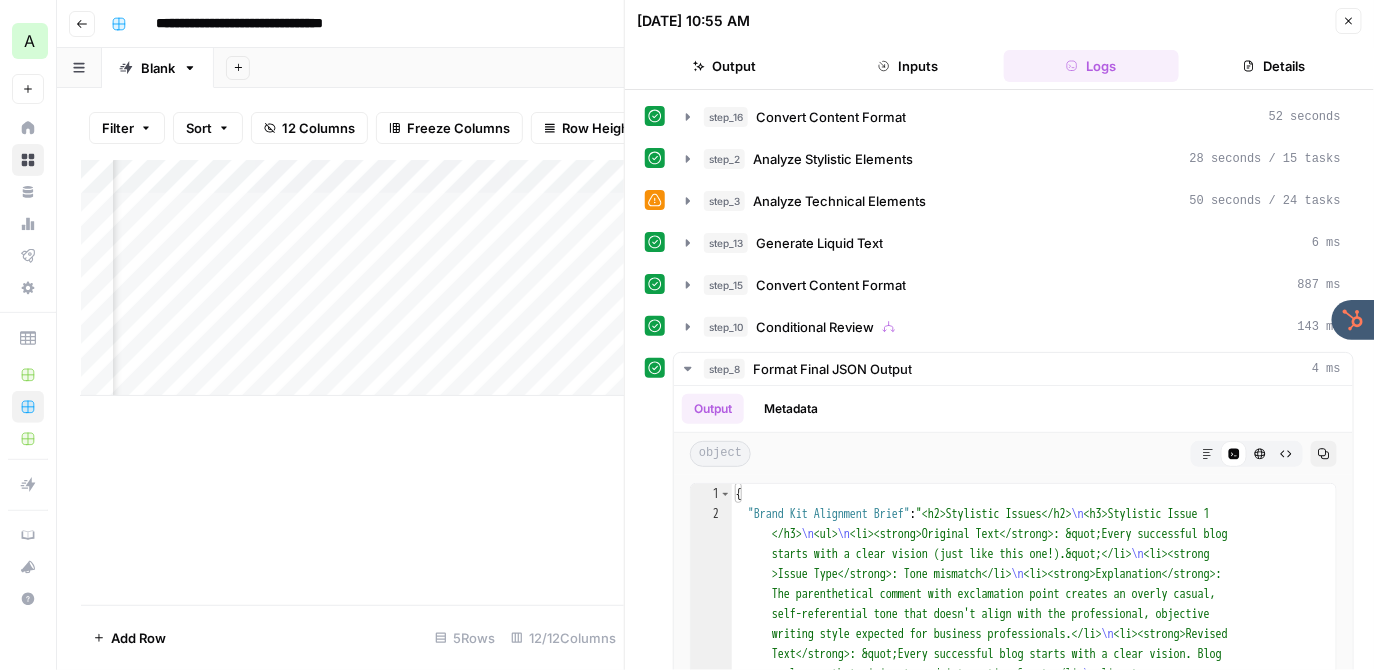 scroll, scrollTop: 0, scrollLeft: 935, axis: horizontal 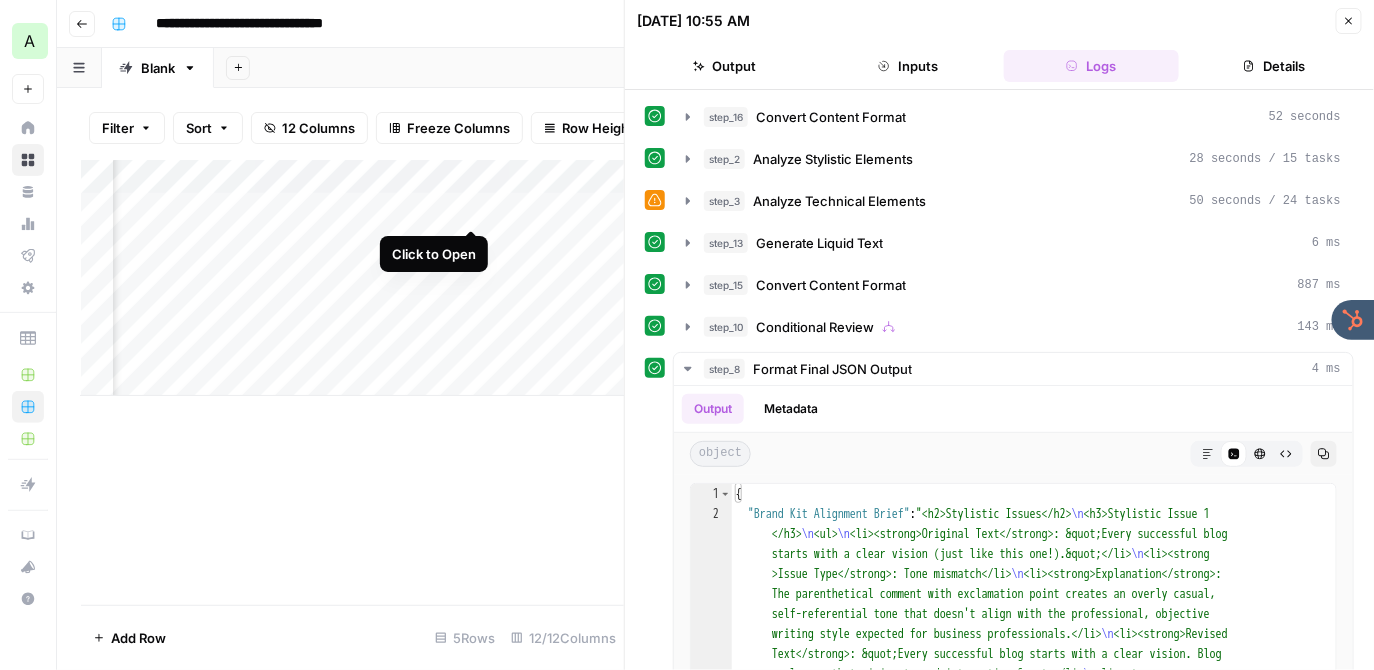 click on "Add Column" at bounding box center (353, 278) 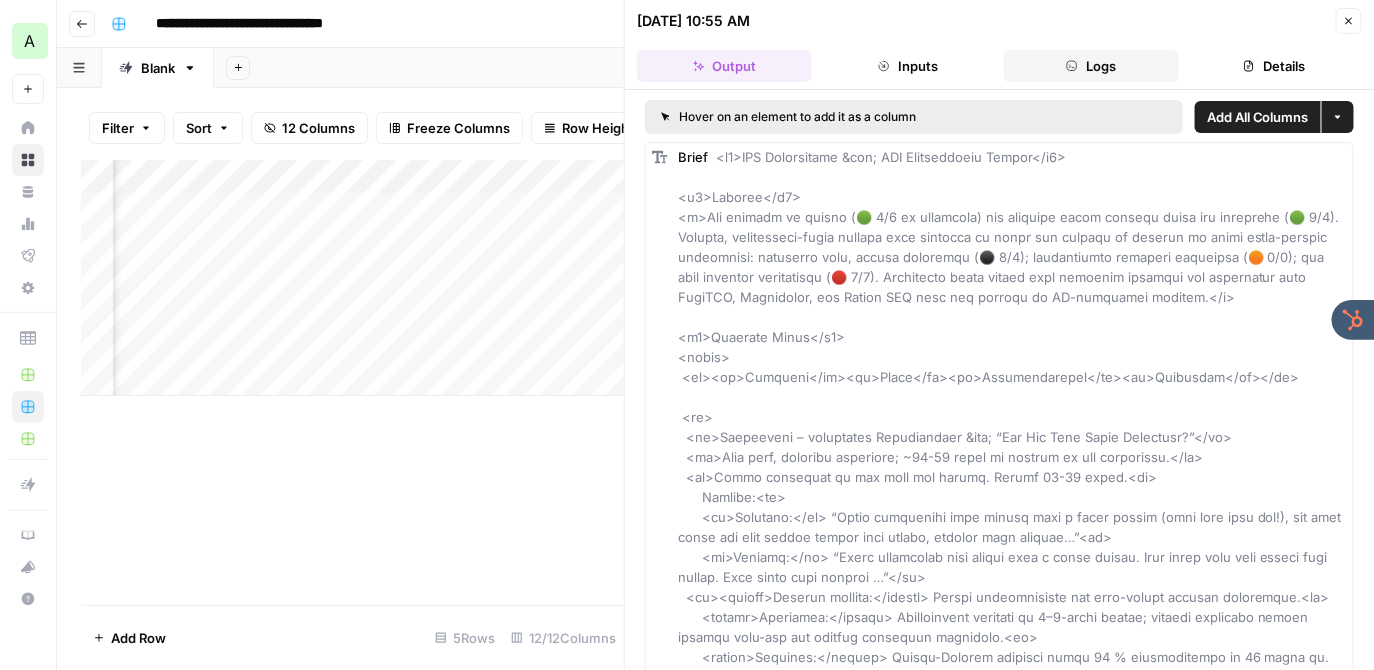 click on "Logs" at bounding box center (1091, 66) 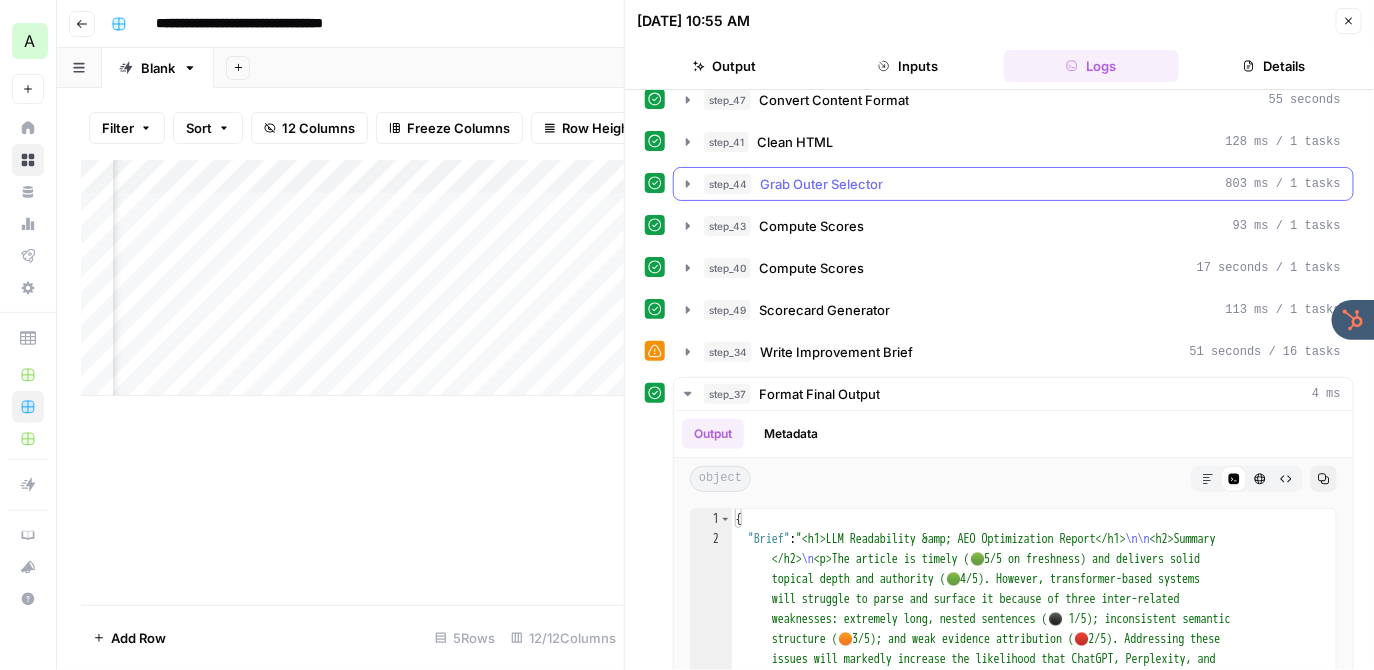 scroll, scrollTop: 0, scrollLeft: 0, axis: both 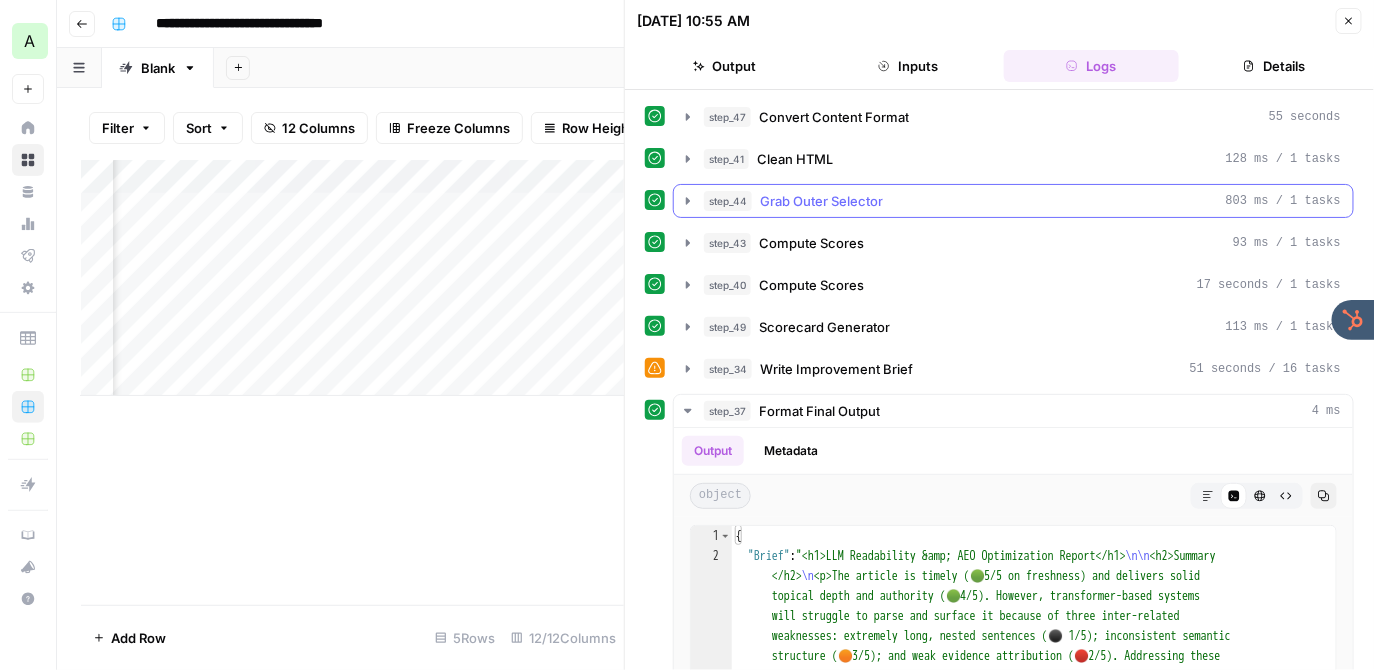 type 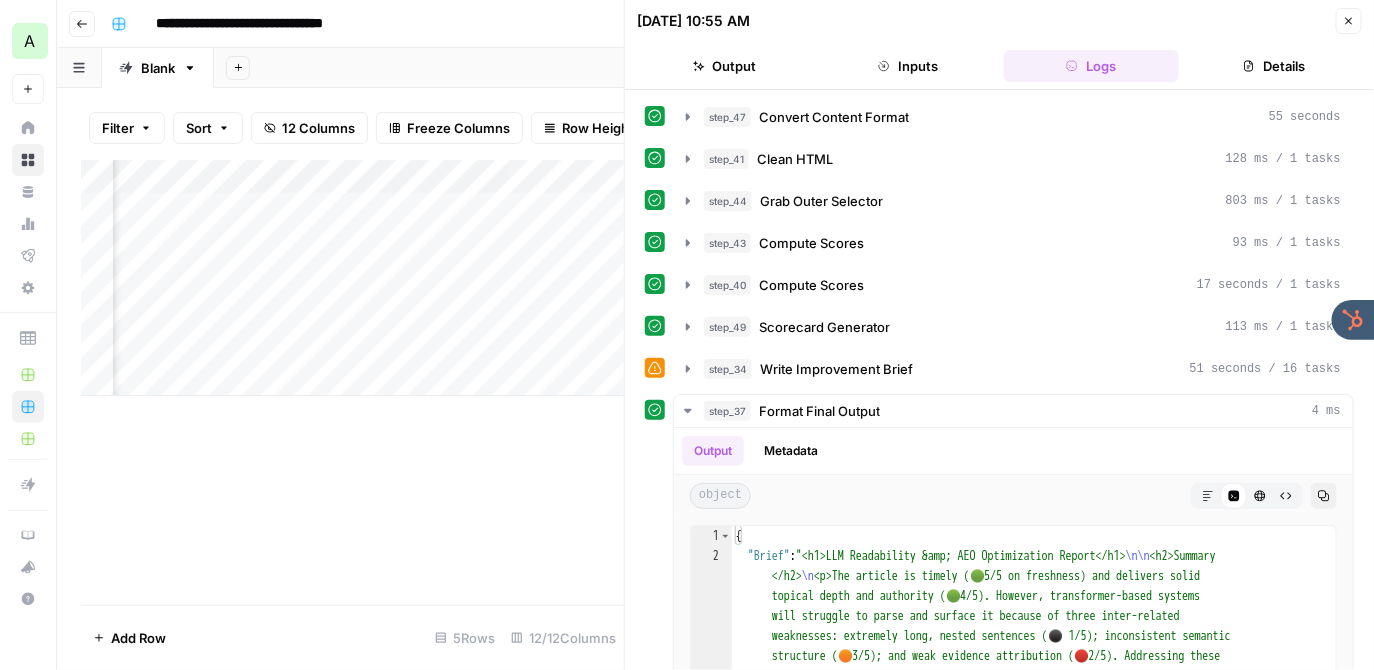 scroll, scrollTop: 0, scrollLeft: 479, axis: horizontal 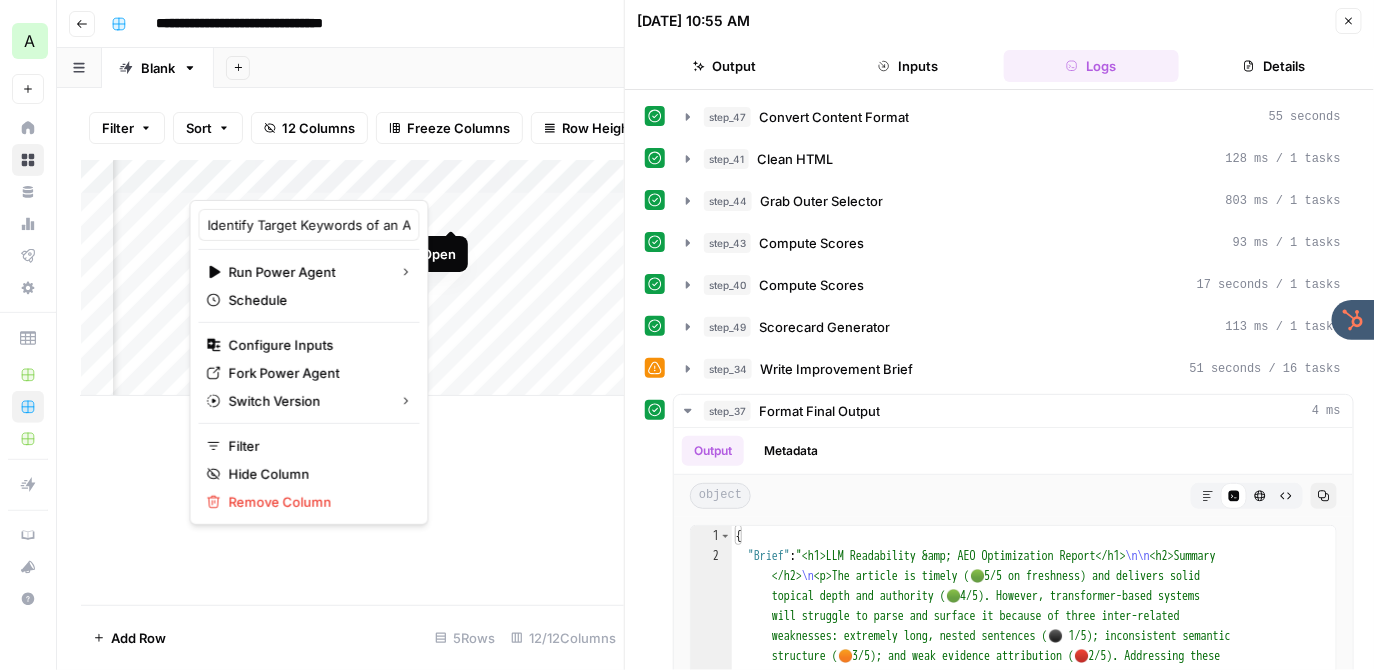 click on "Add Column" at bounding box center [353, 278] 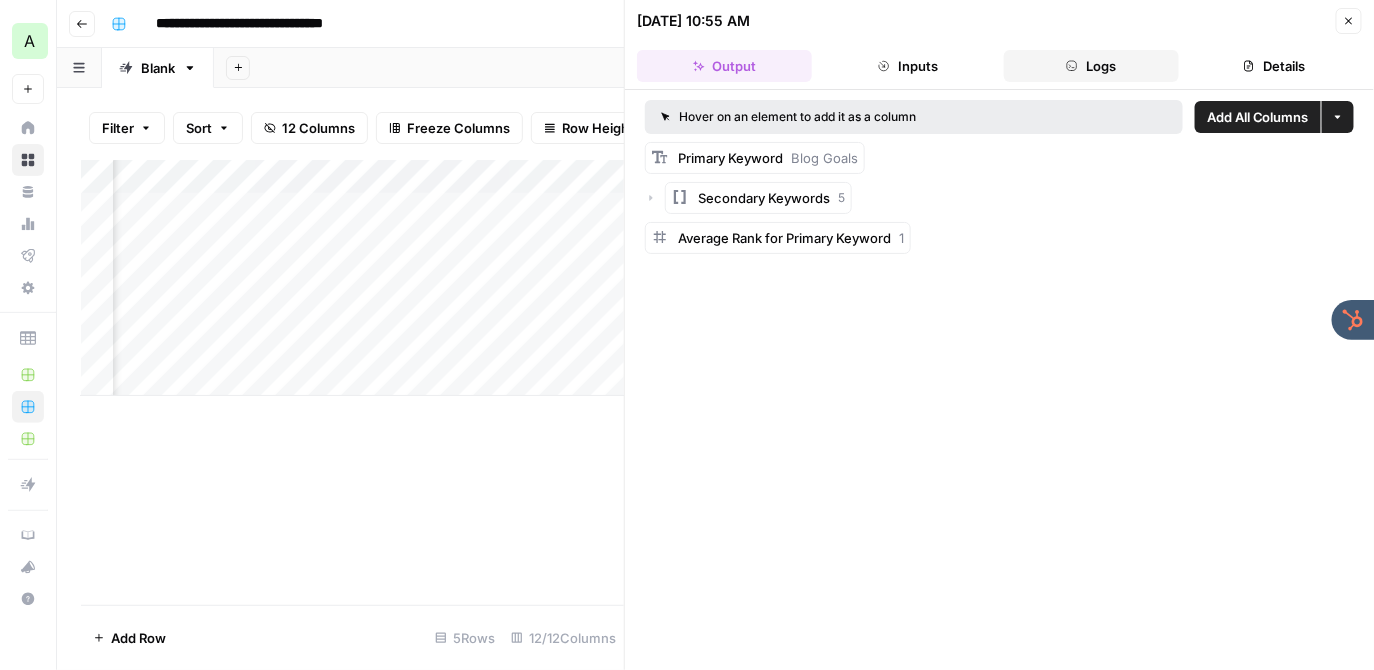 click on "Logs" at bounding box center [1091, 66] 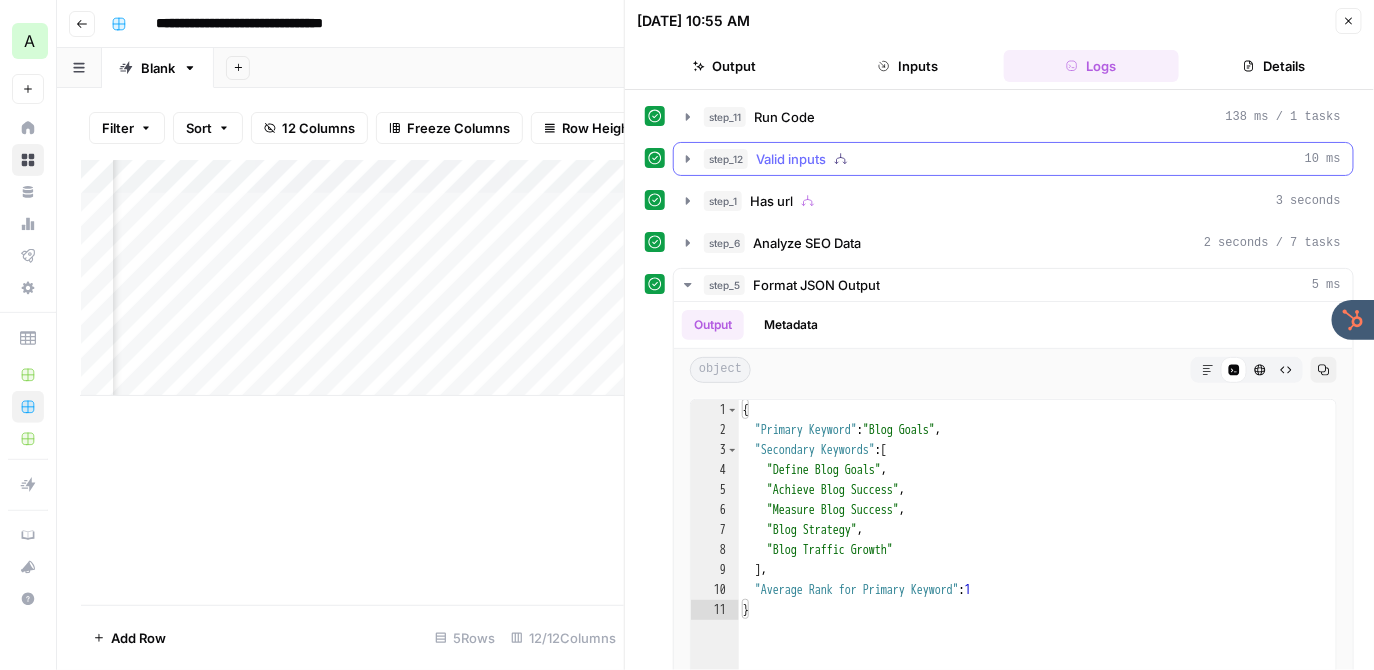 type 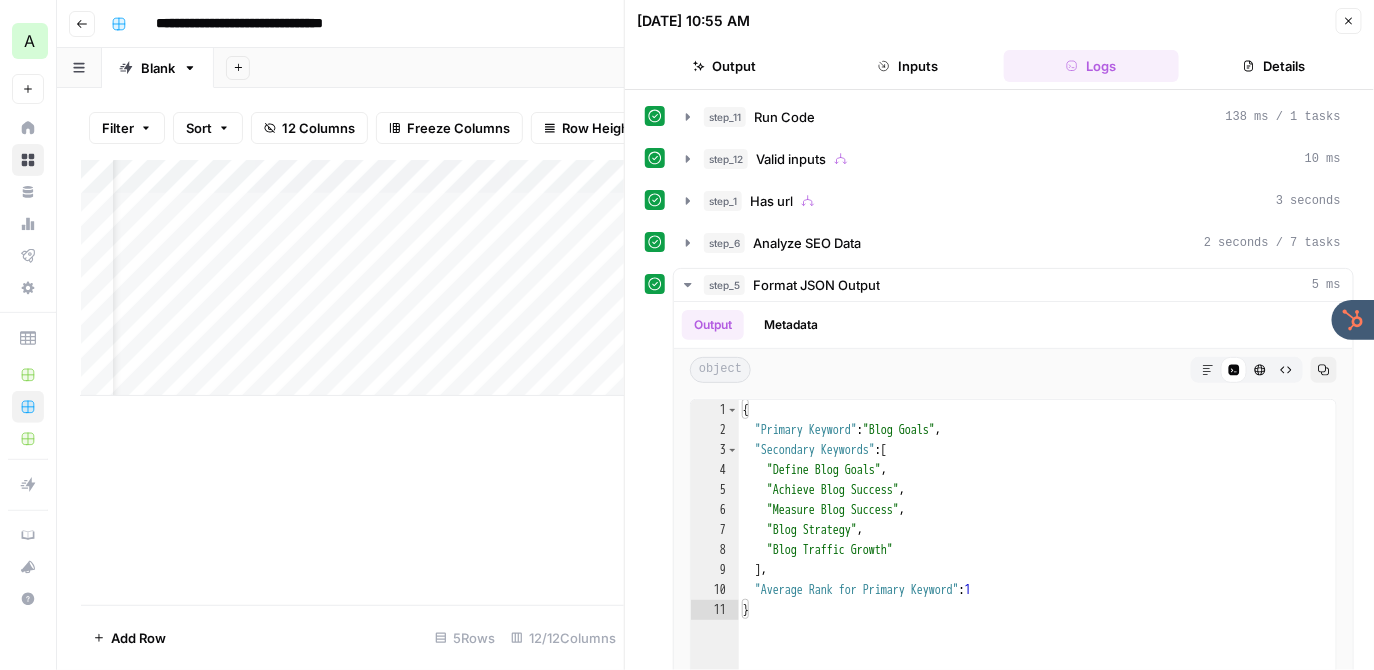 scroll, scrollTop: 0, scrollLeft: 0, axis: both 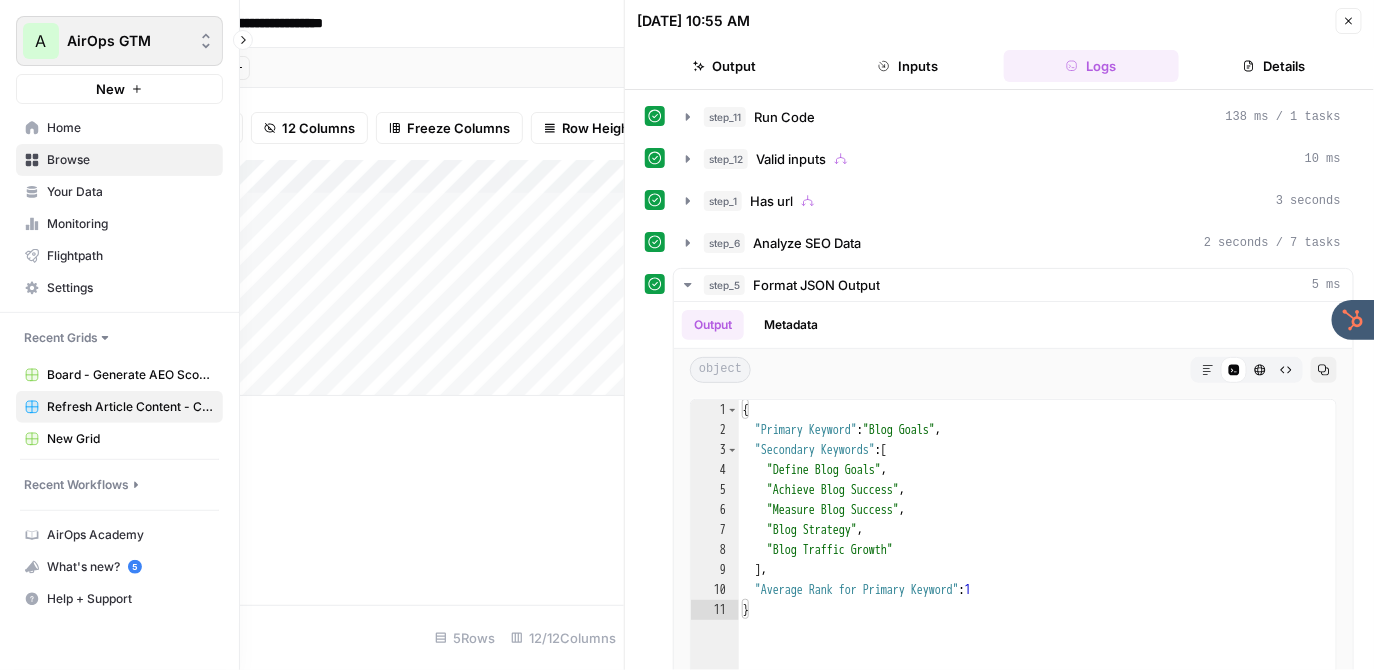click on "AirOps GTM" at bounding box center (127, 41) 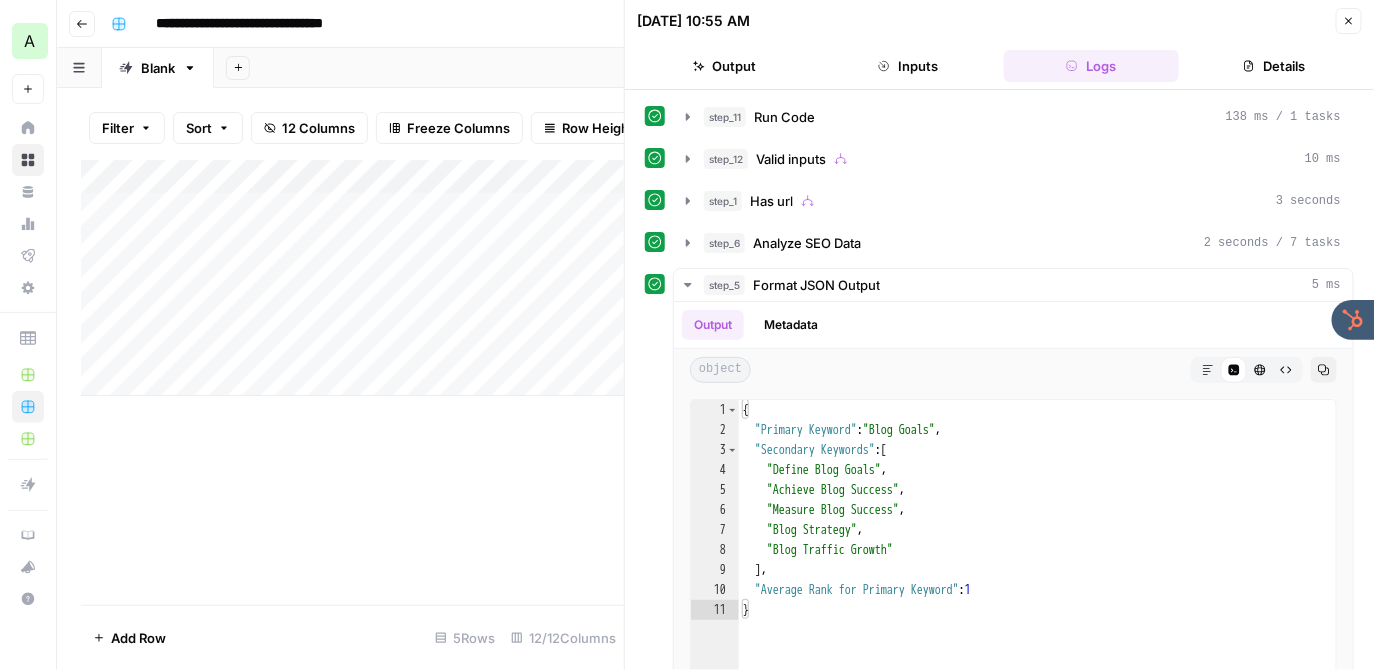 click on "**********" at bounding box center [728, 24] 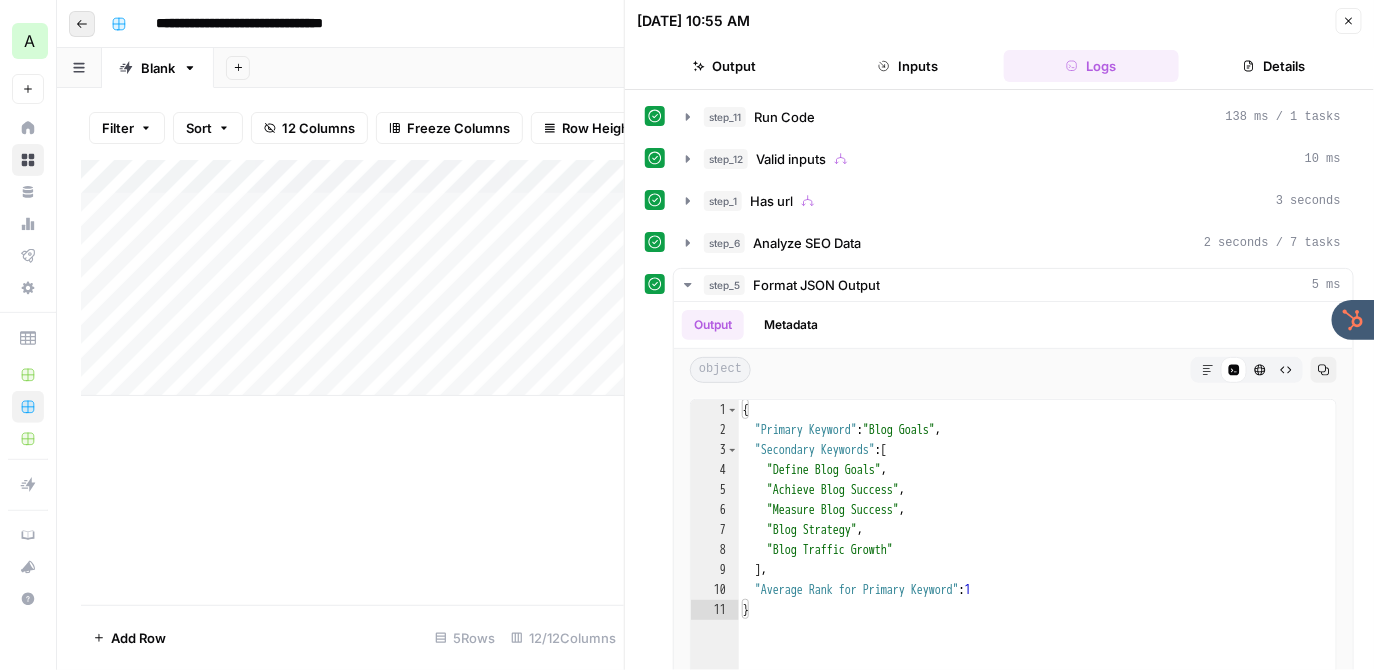 click 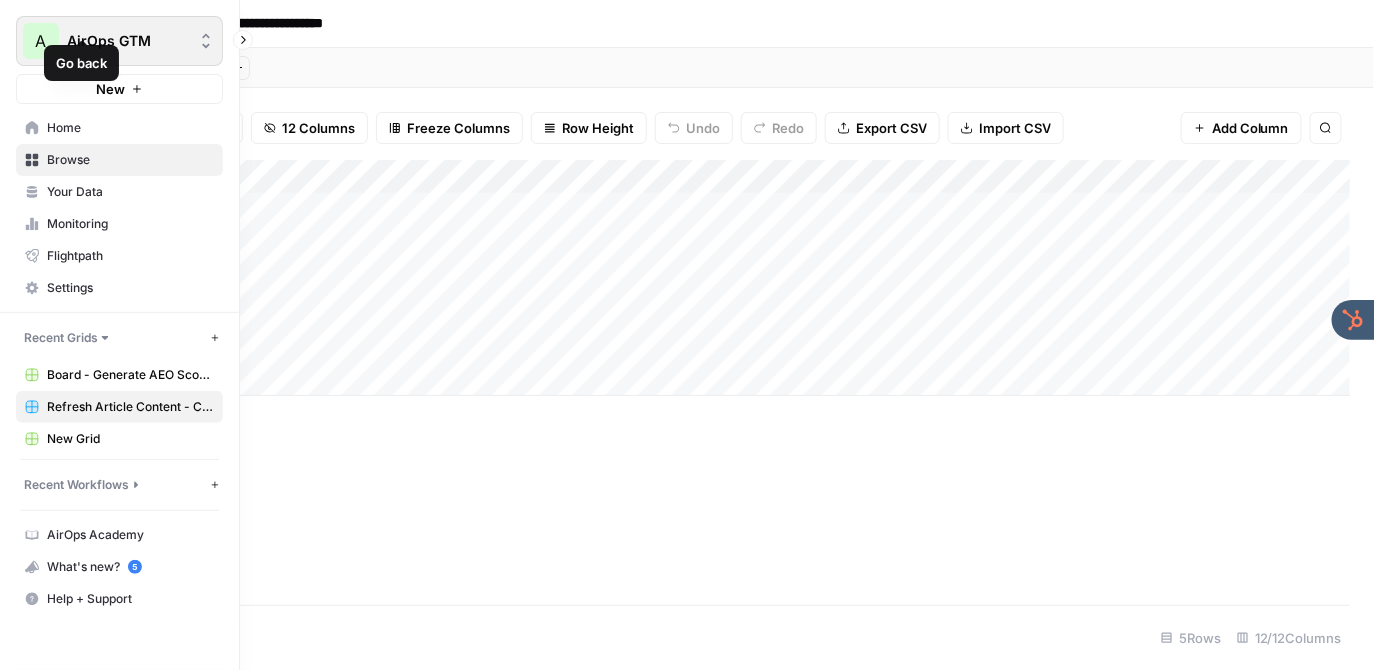 click on "A" at bounding box center [41, 41] 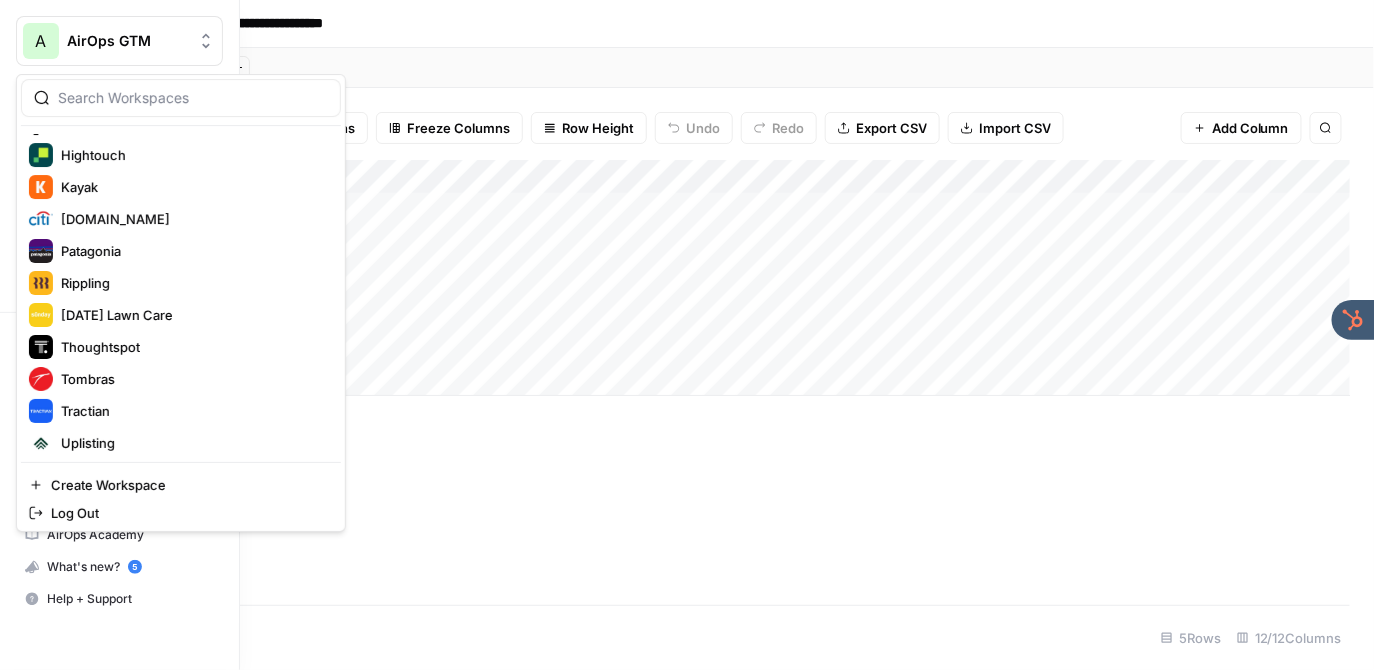 scroll, scrollTop: 671, scrollLeft: 0, axis: vertical 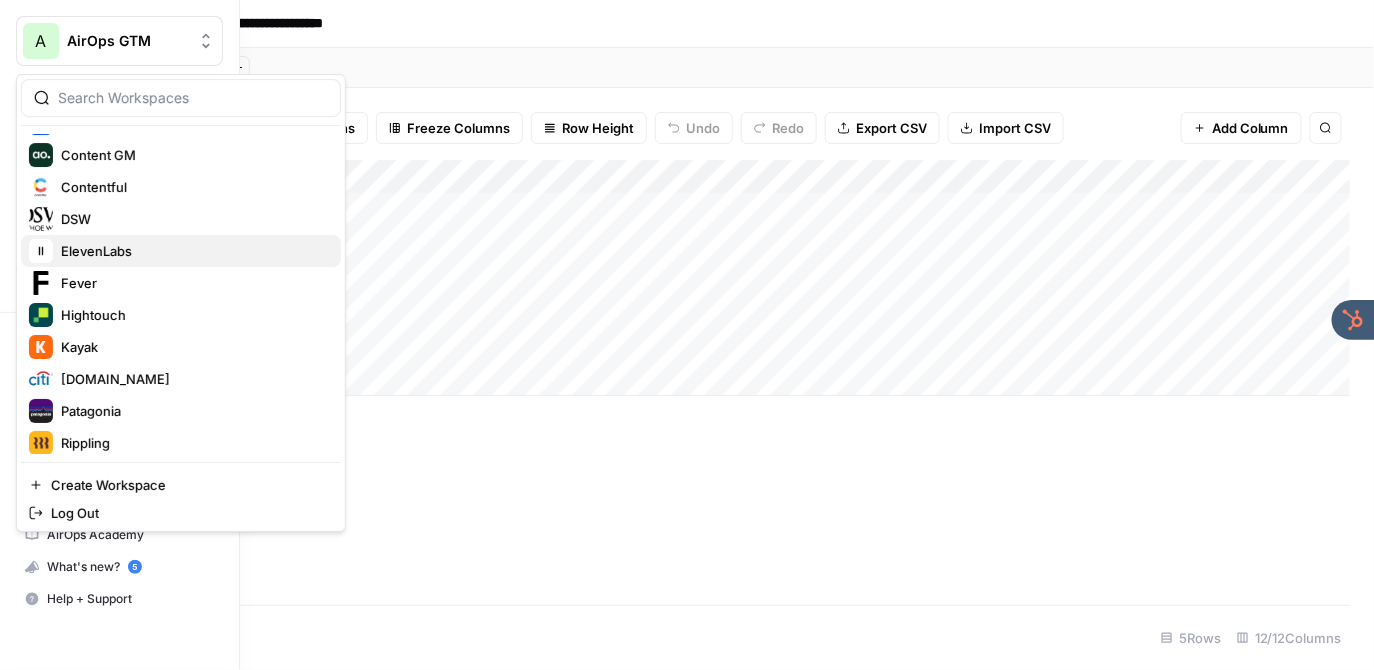 click on "ElevenLabs" at bounding box center (181, 251) 